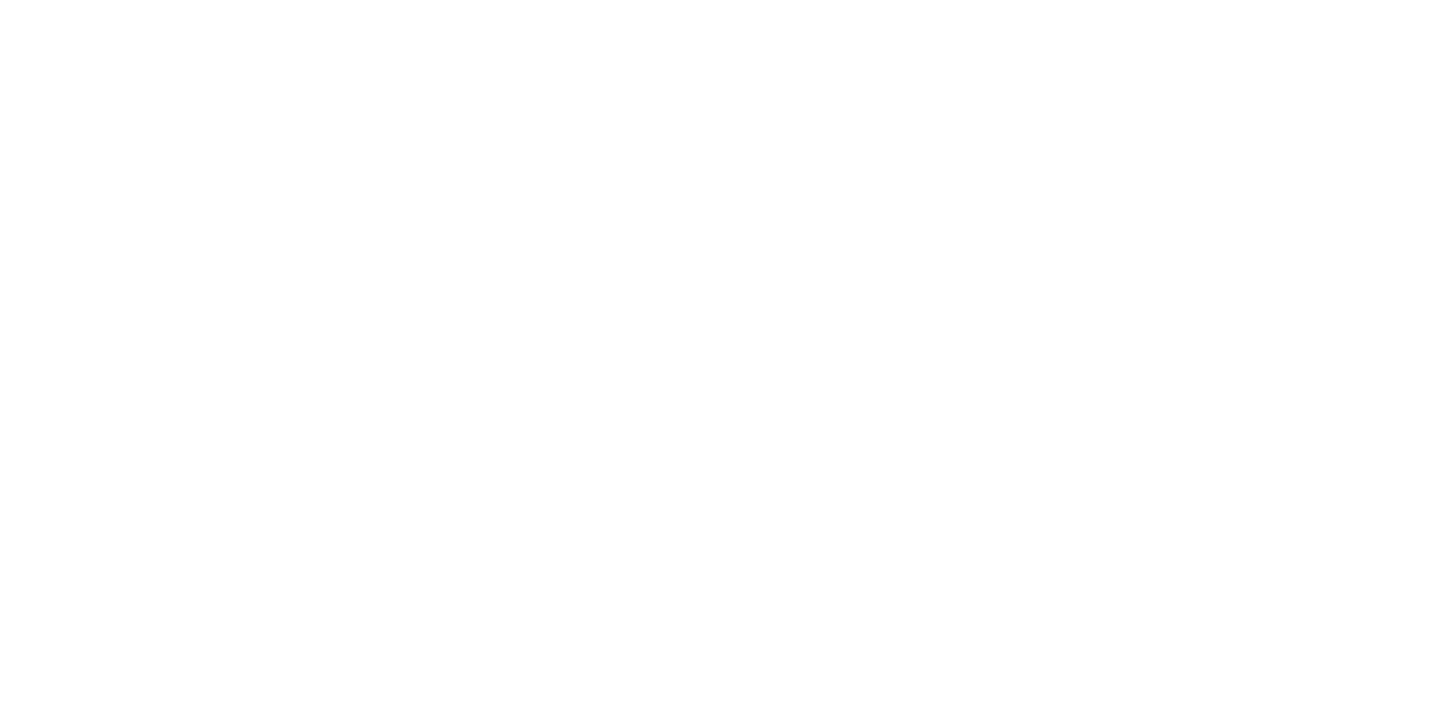 scroll, scrollTop: 0, scrollLeft: 0, axis: both 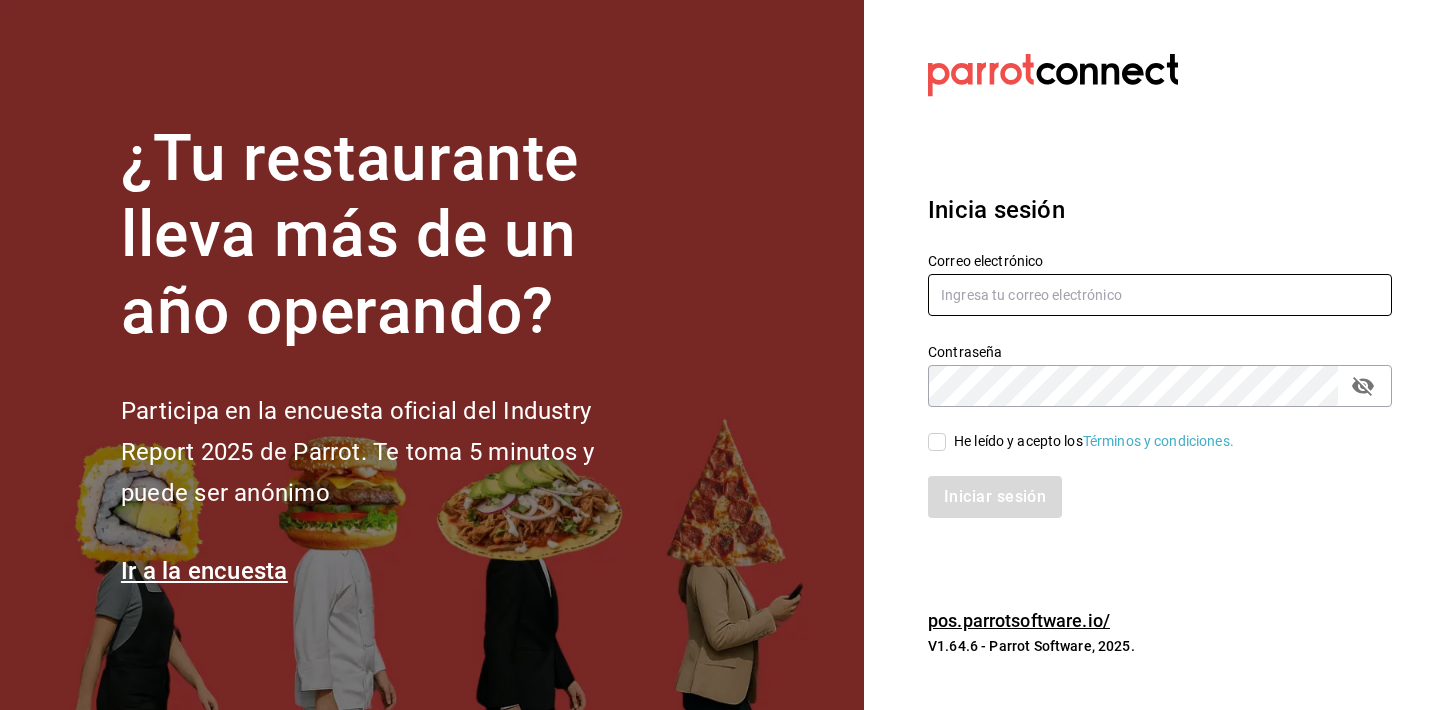 type on "impulsoralima@[EXAMPLE.COM]" 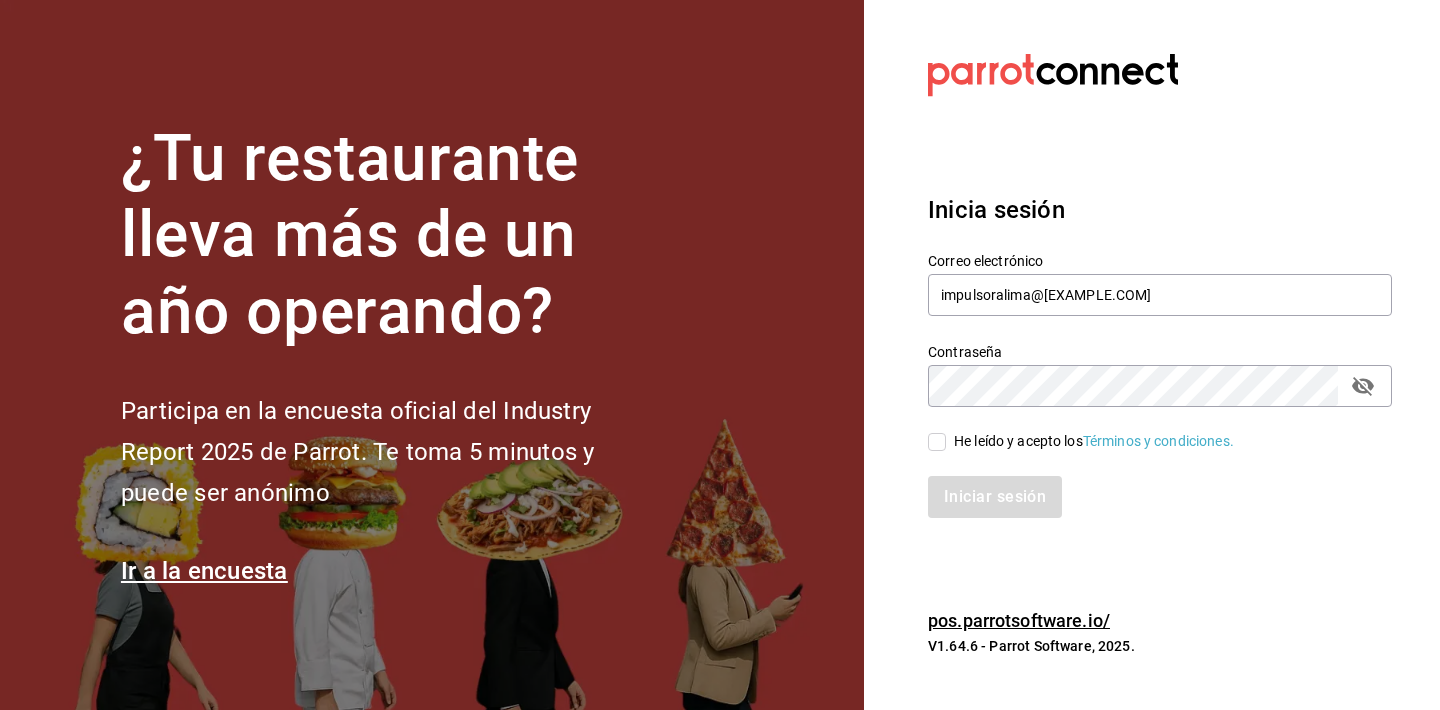 click on "He leído y acepto los  Términos y condiciones." at bounding box center (937, 442) 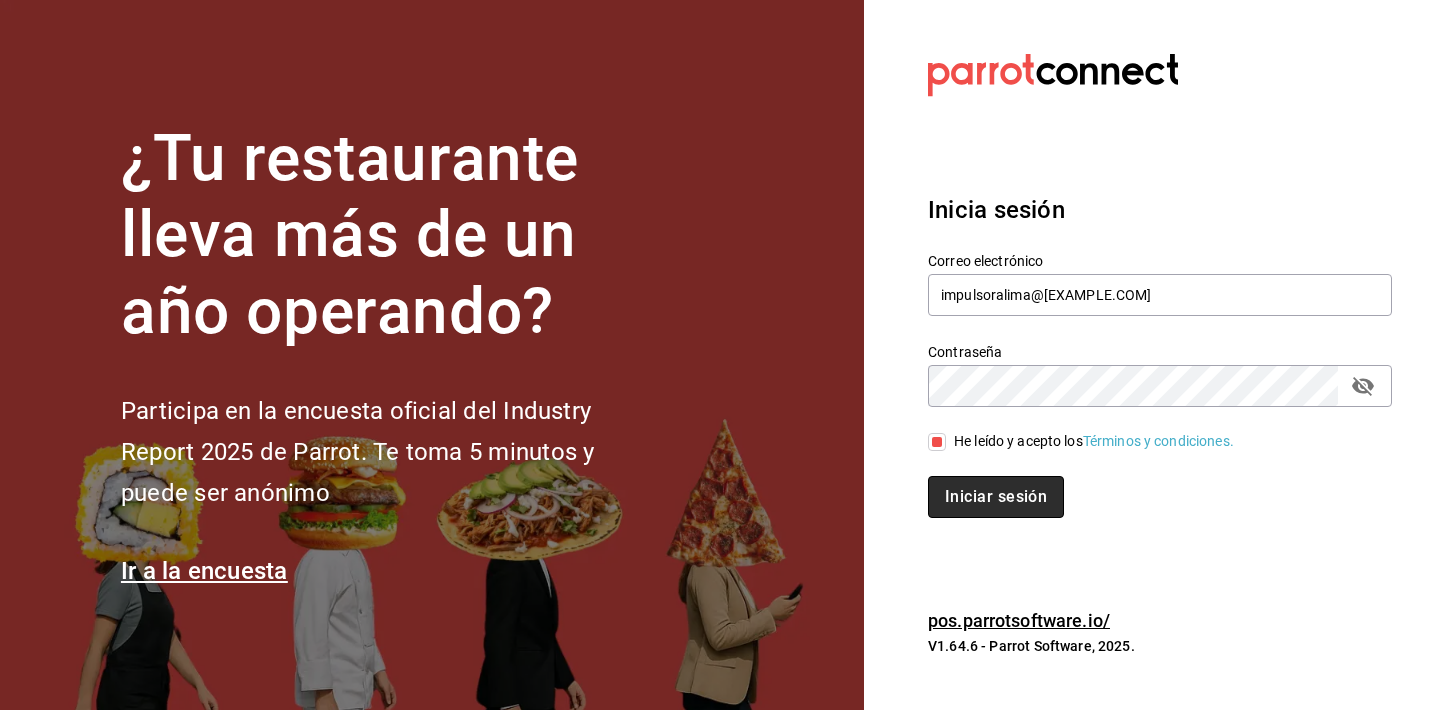 click on "Iniciar sesión" at bounding box center (996, 497) 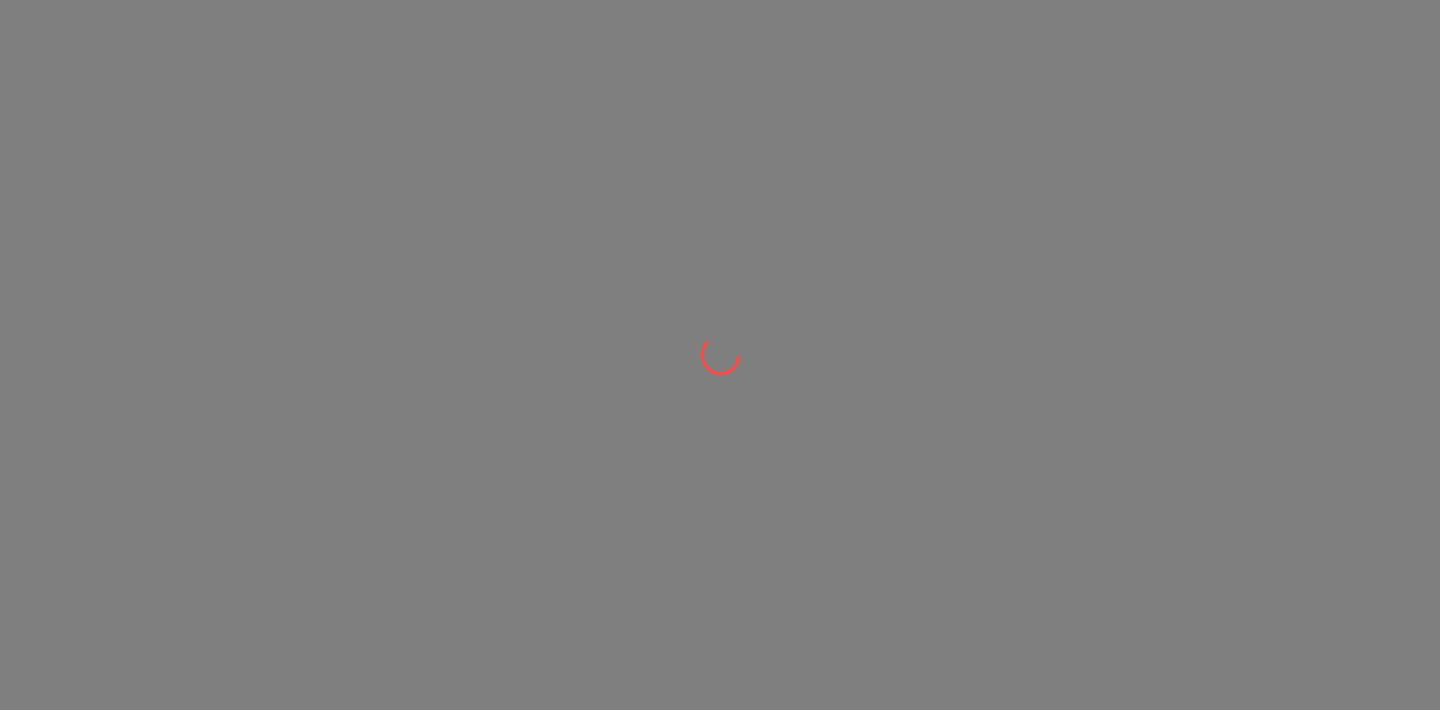 scroll, scrollTop: 0, scrollLeft: 0, axis: both 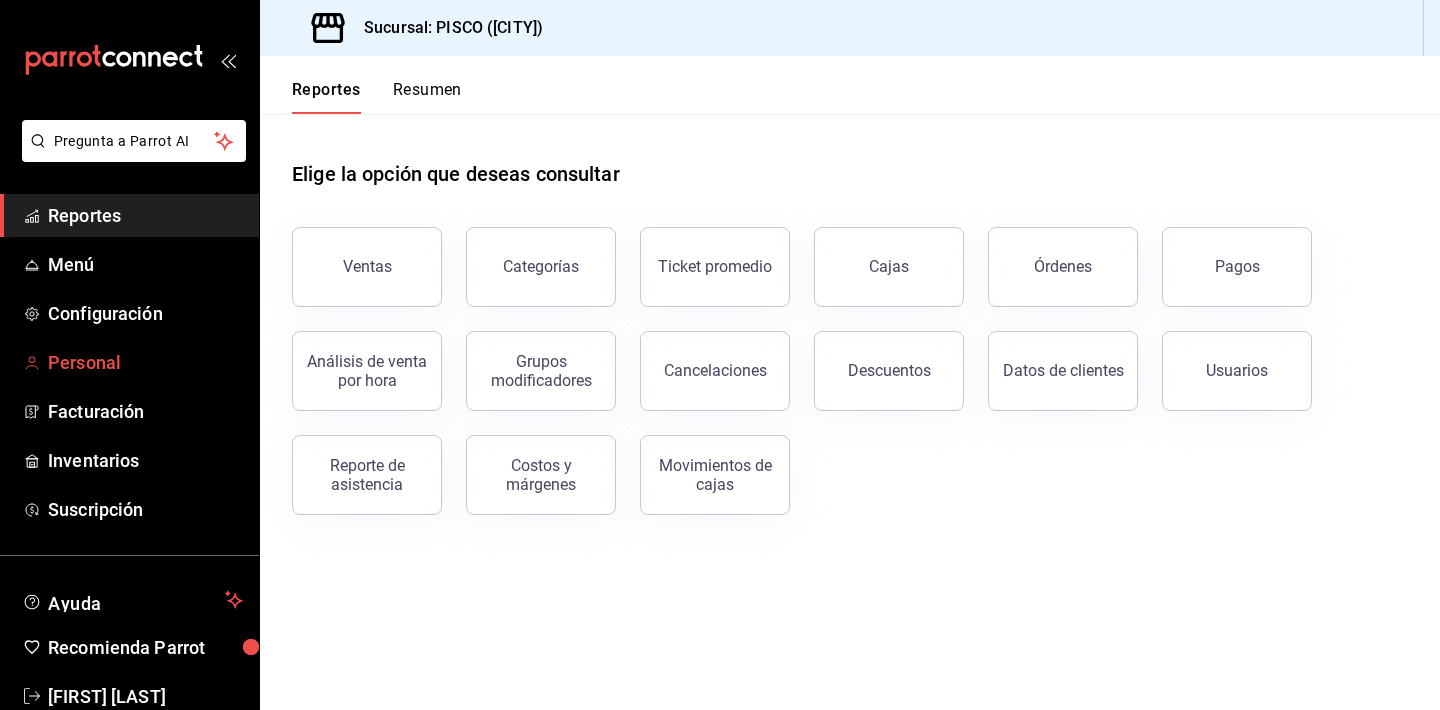 click on "Personal" at bounding box center [145, 362] 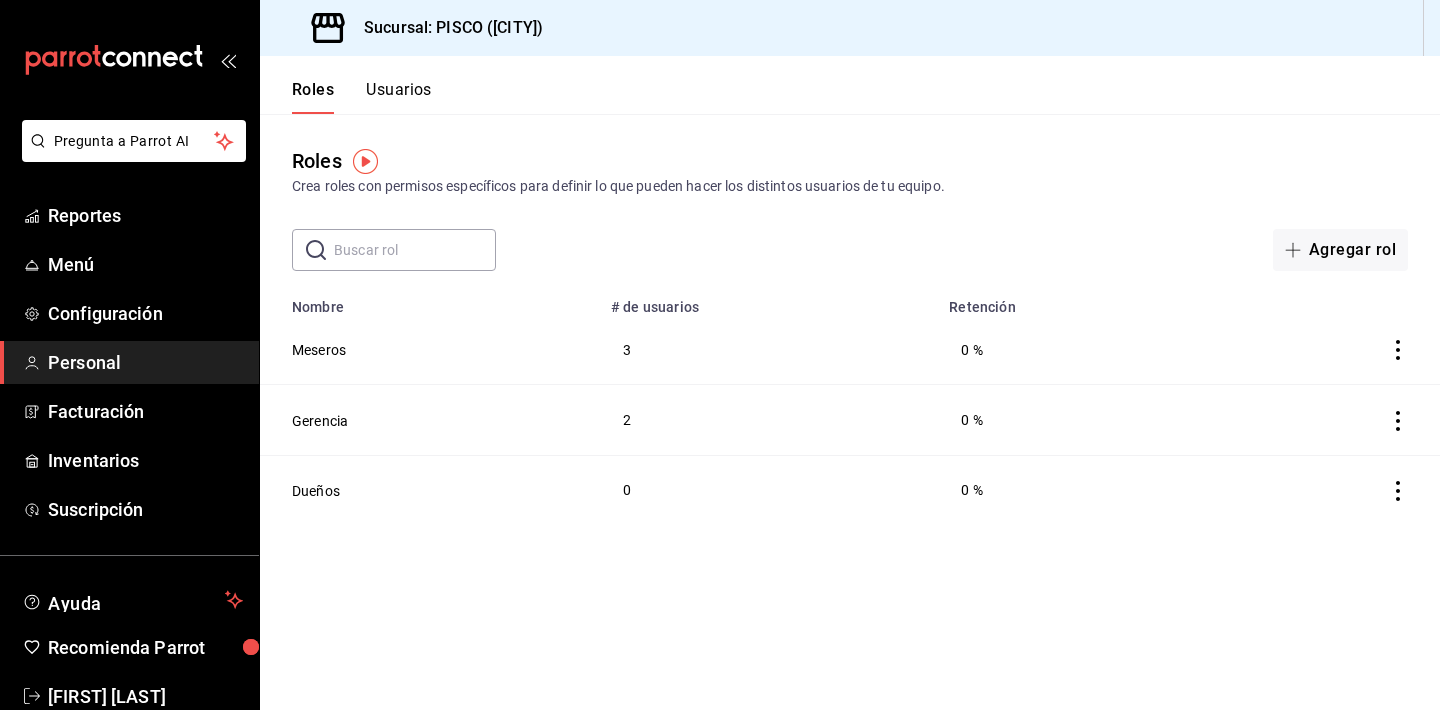 click on "Crea roles con permisos específicos para definir lo que pueden hacer los distintos usuarios de tu equipo." at bounding box center [850, 186] 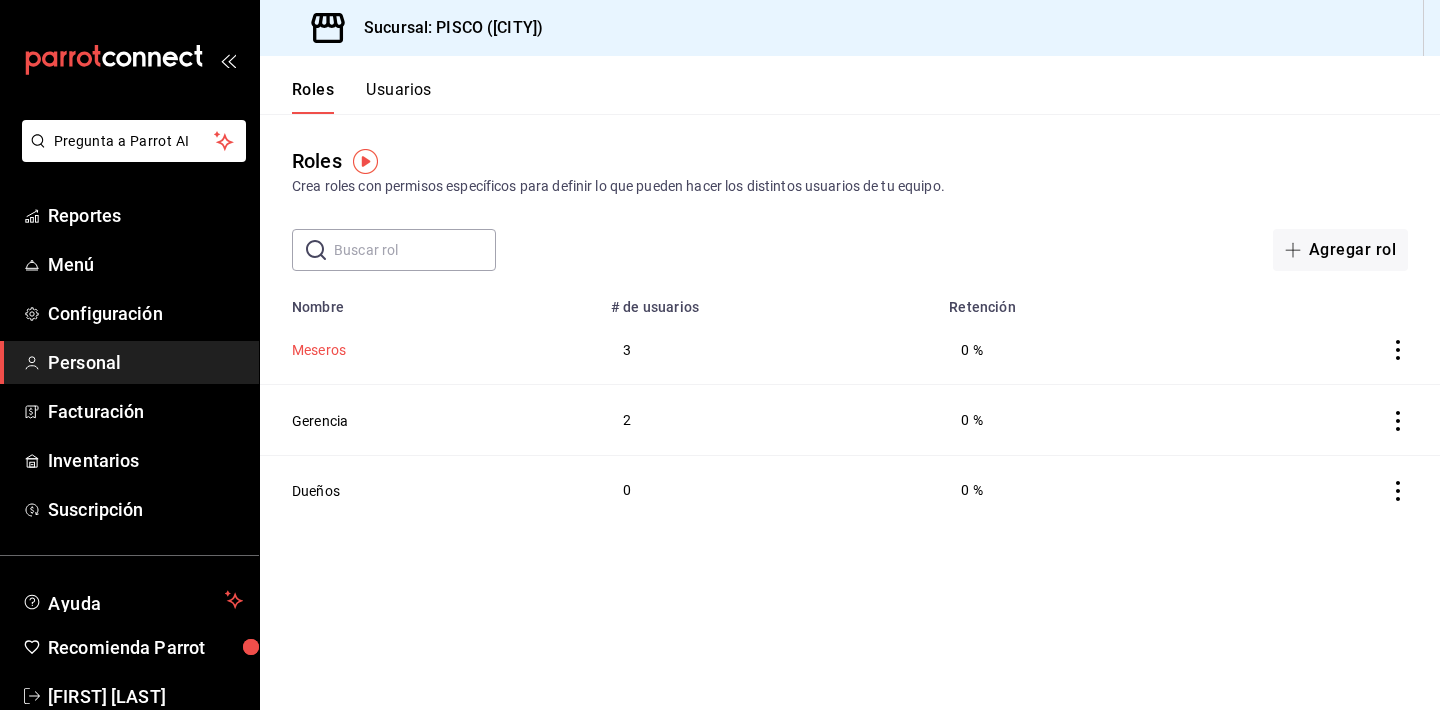 click on "Meseros" at bounding box center [319, 350] 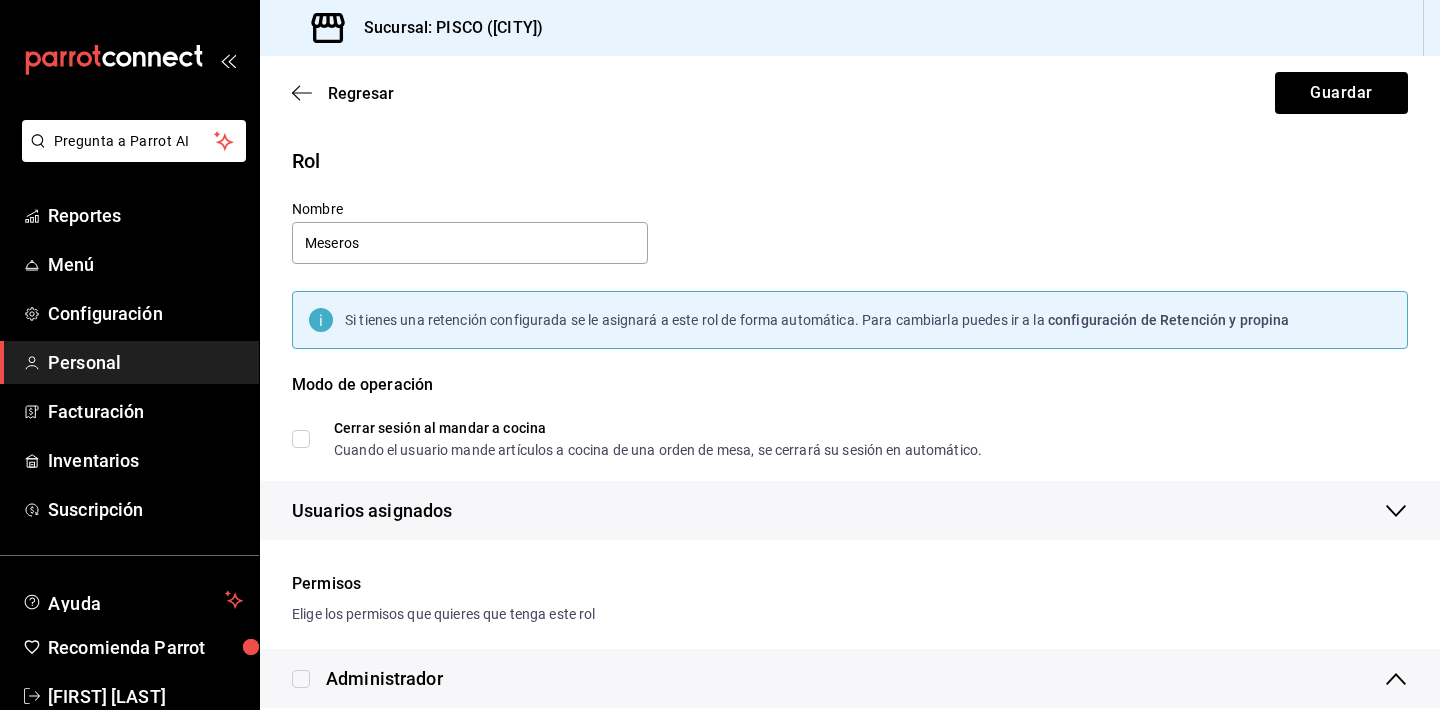 click on "Modo de operación" at bounding box center [850, 397] 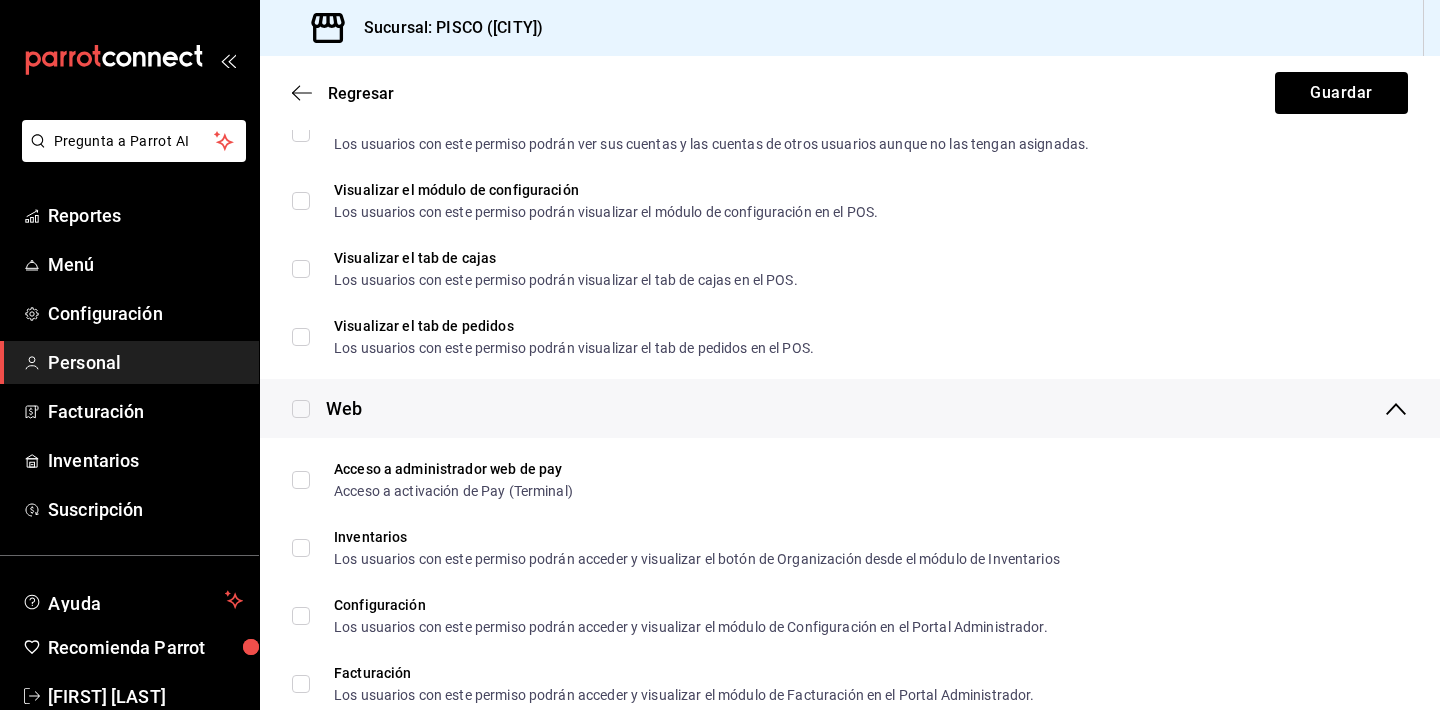 scroll, scrollTop: 1040, scrollLeft: 0, axis: vertical 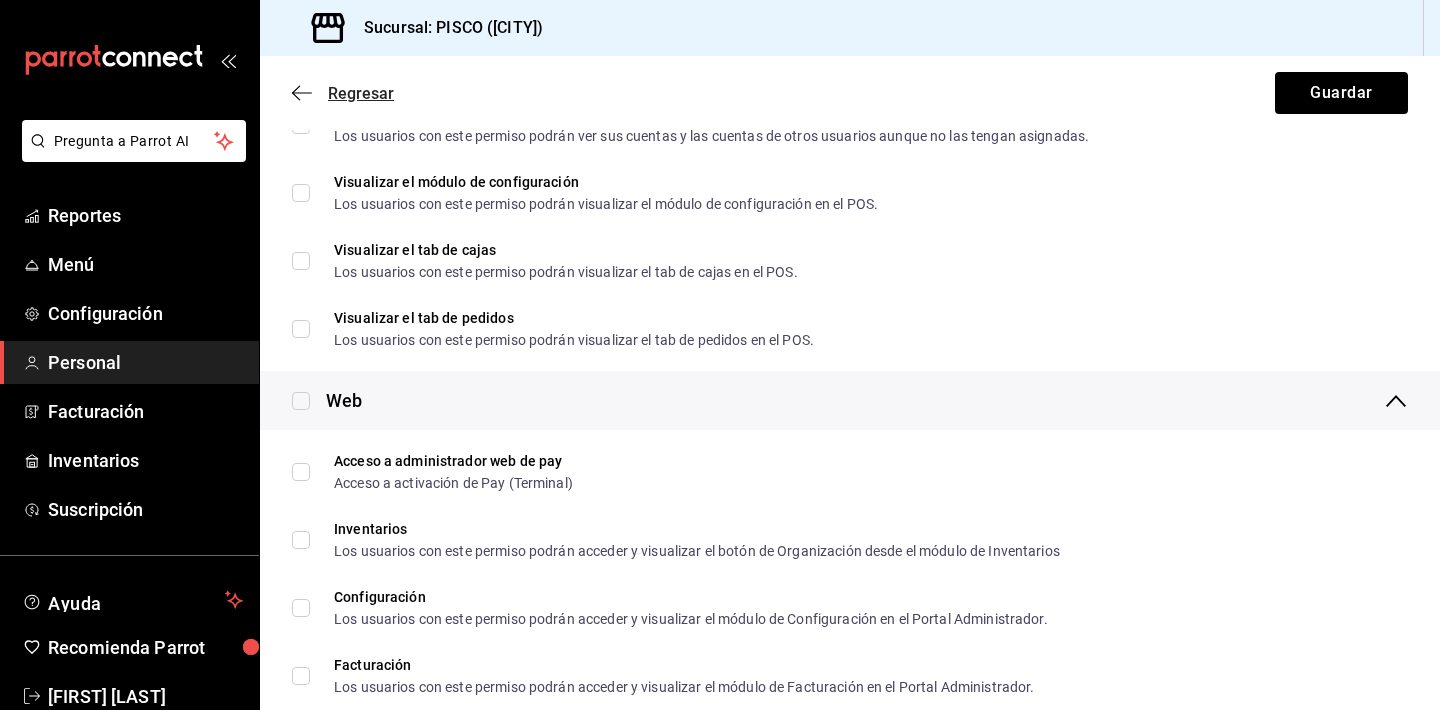 click 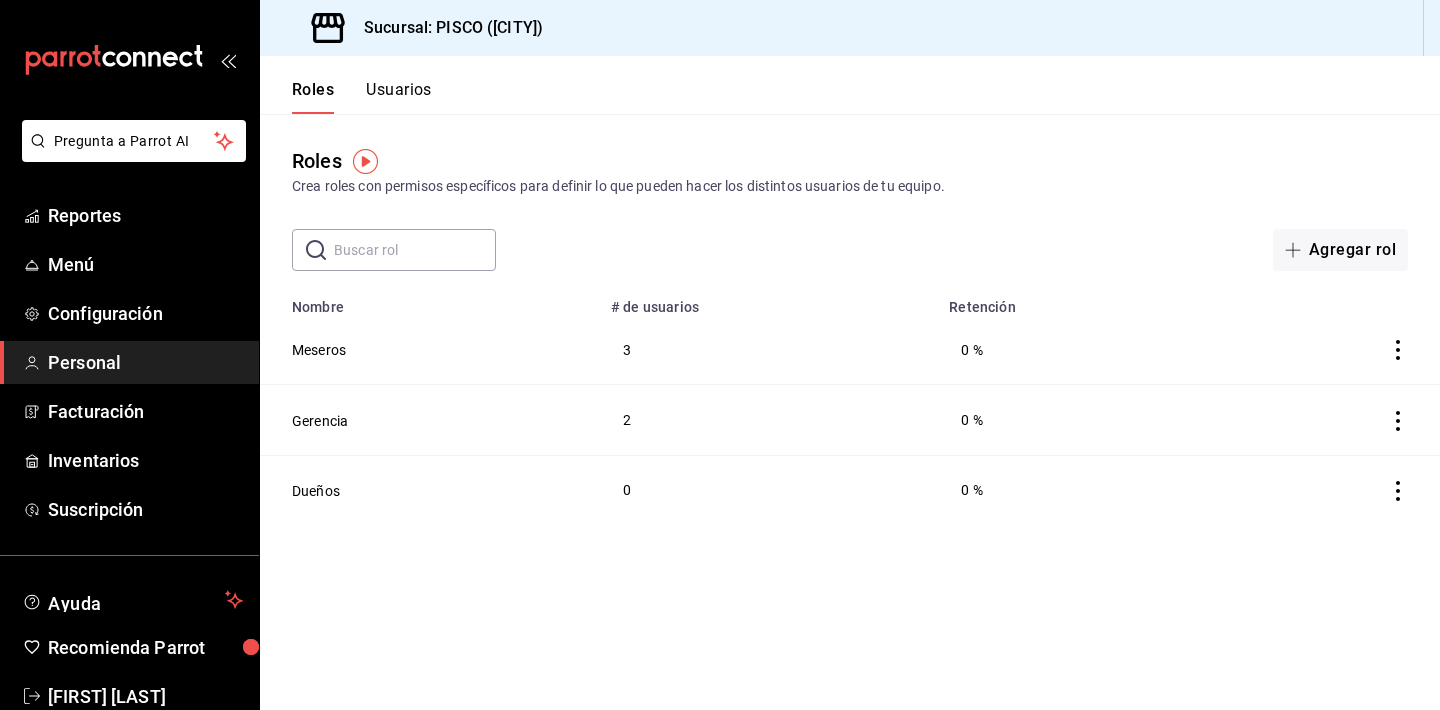 click on "# de usuarios" at bounding box center (768, 301) 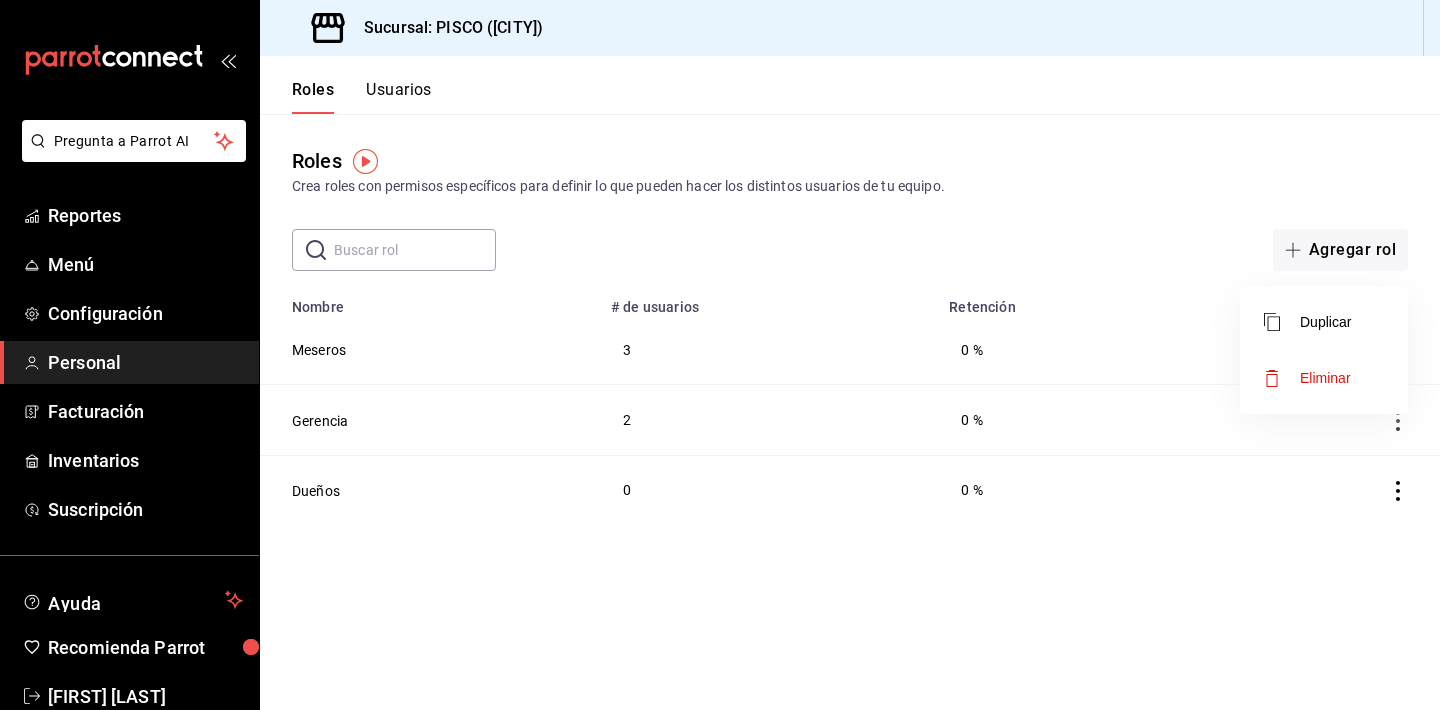 click at bounding box center (720, 355) 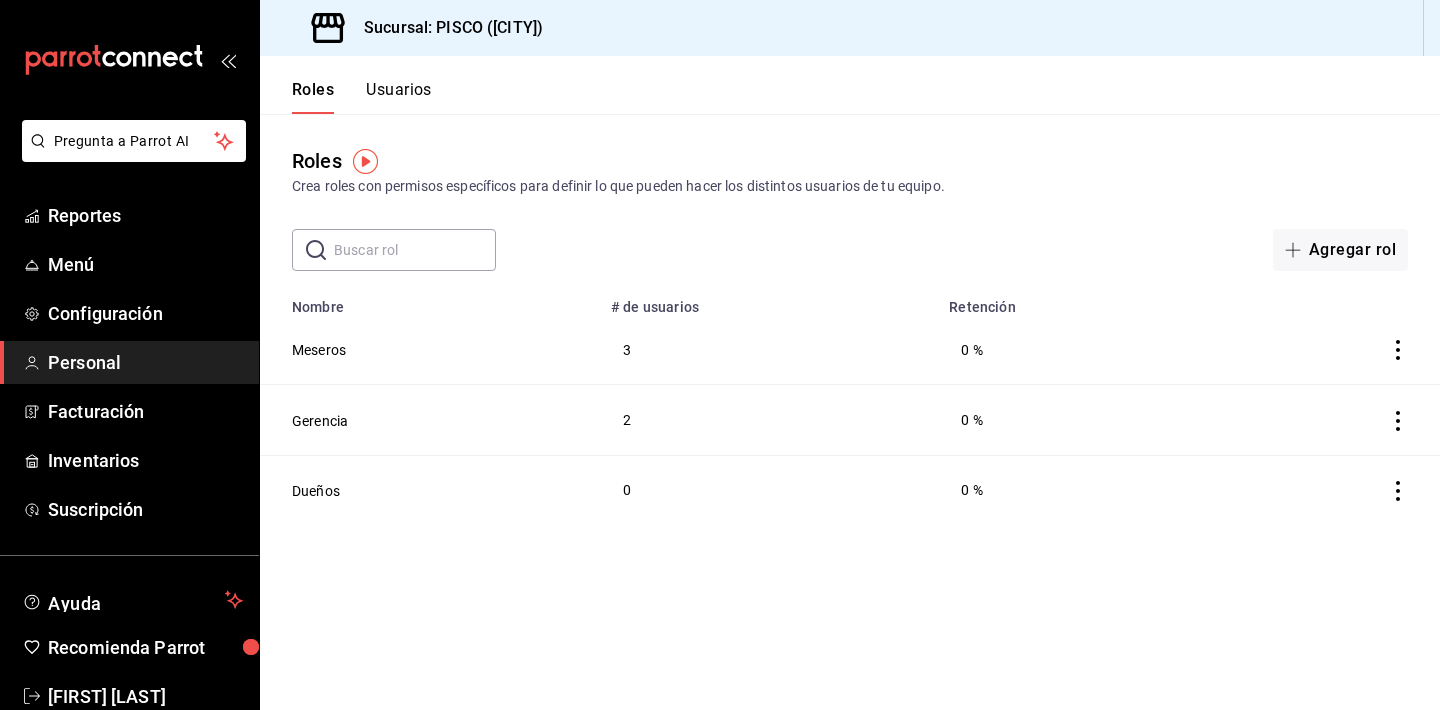 click on "# de usuarios" at bounding box center (768, 301) 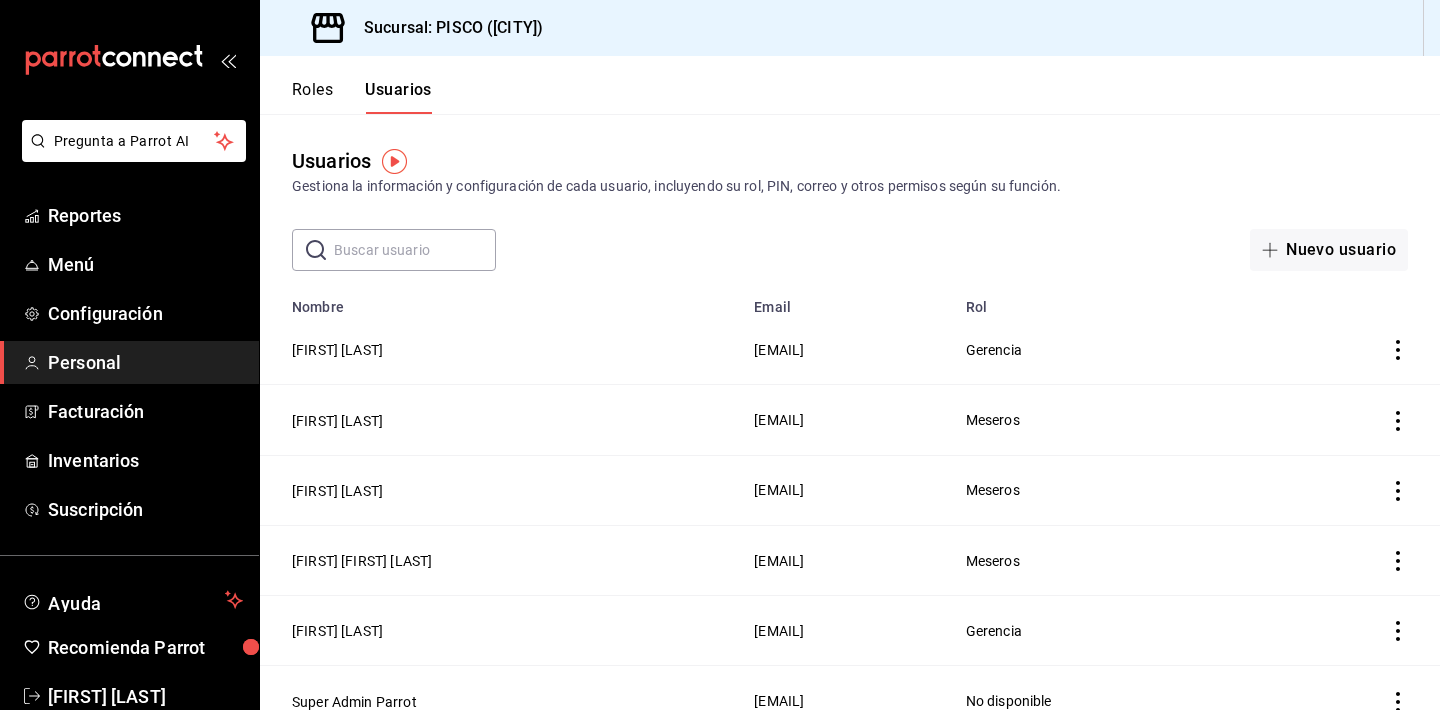 click 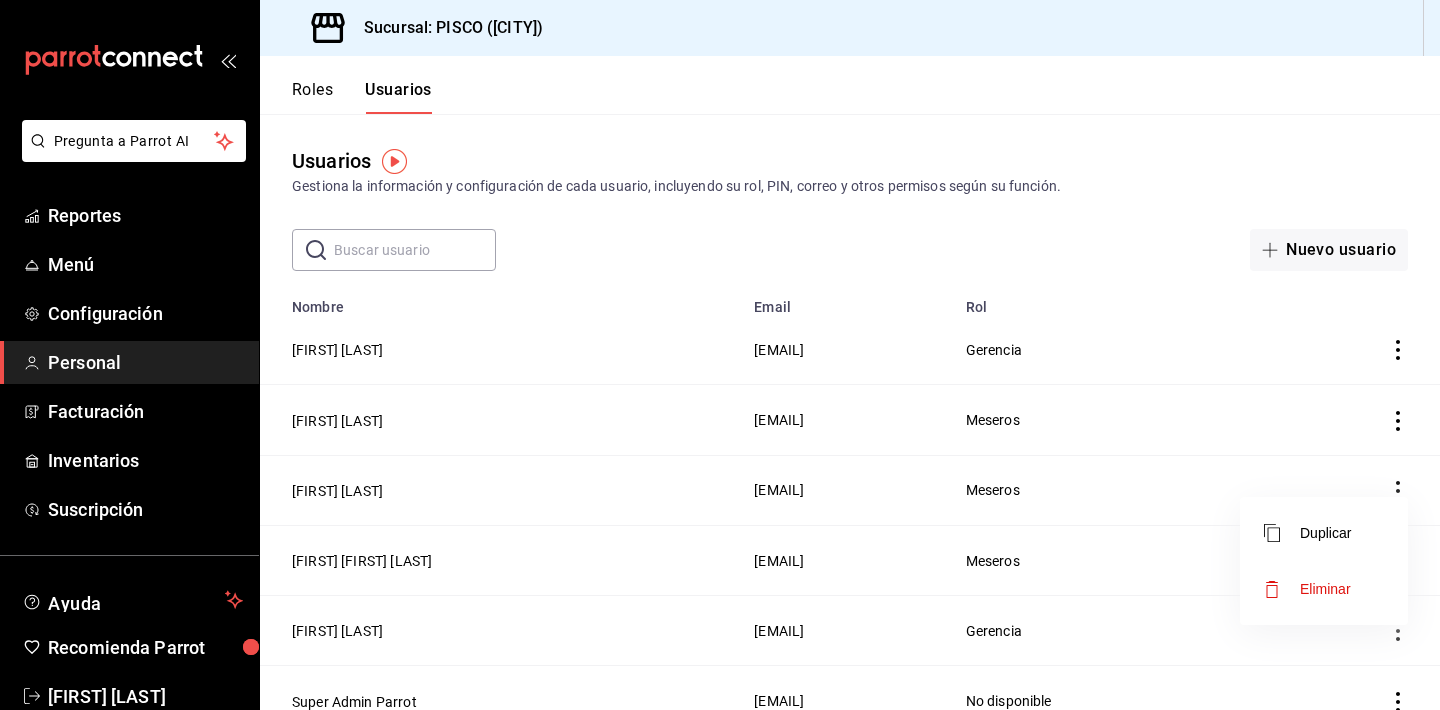 click at bounding box center [720, 355] 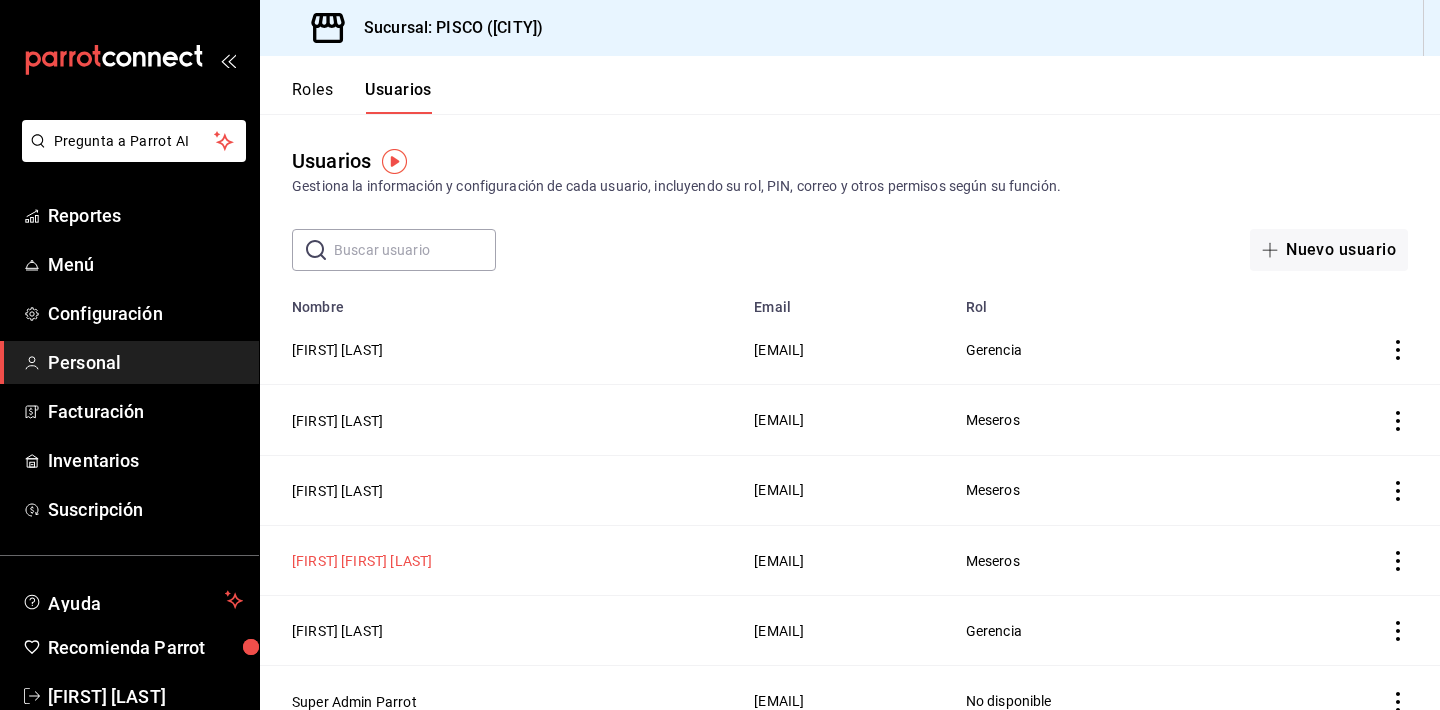 click on "[FIRST] [FIRST] [LAST]" at bounding box center (362, 561) 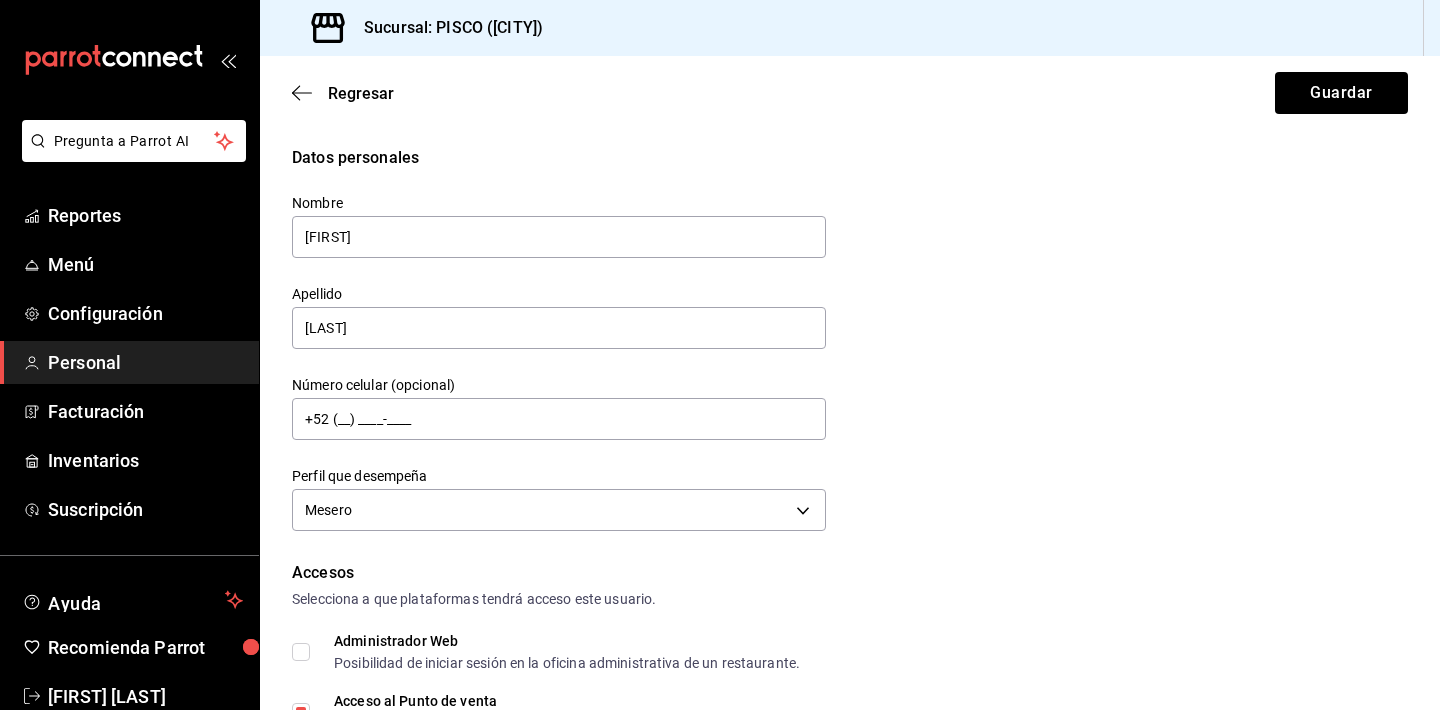 type on "H" 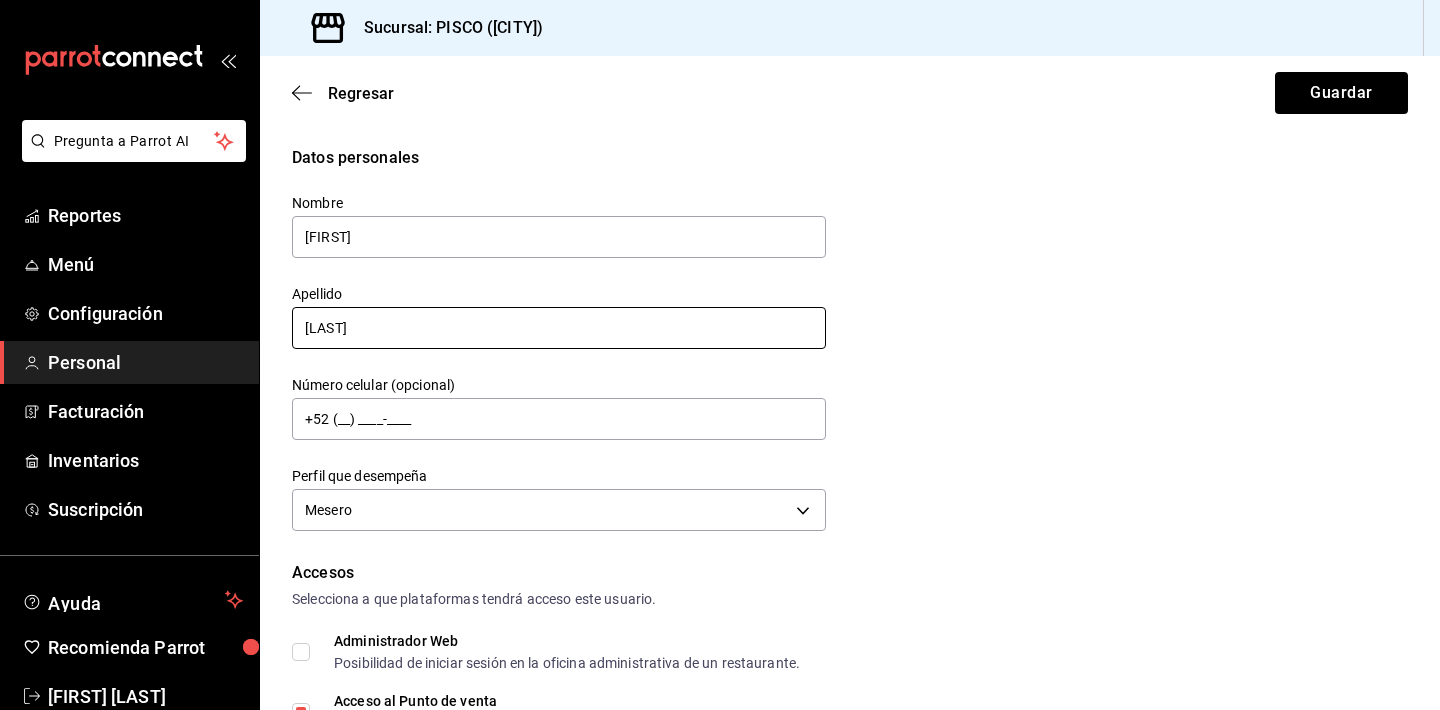 type on "[FIRST]" 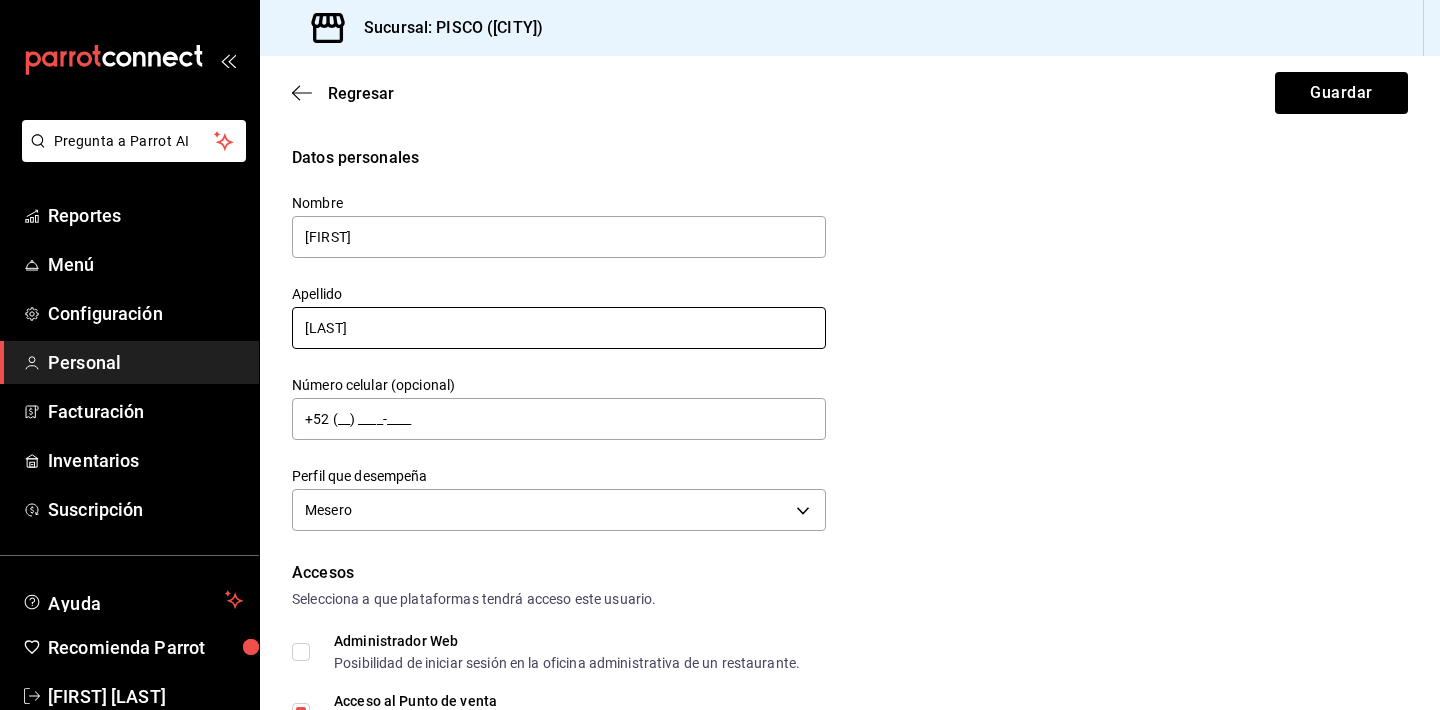 click on "[LAST]" at bounding box center (559, 328) 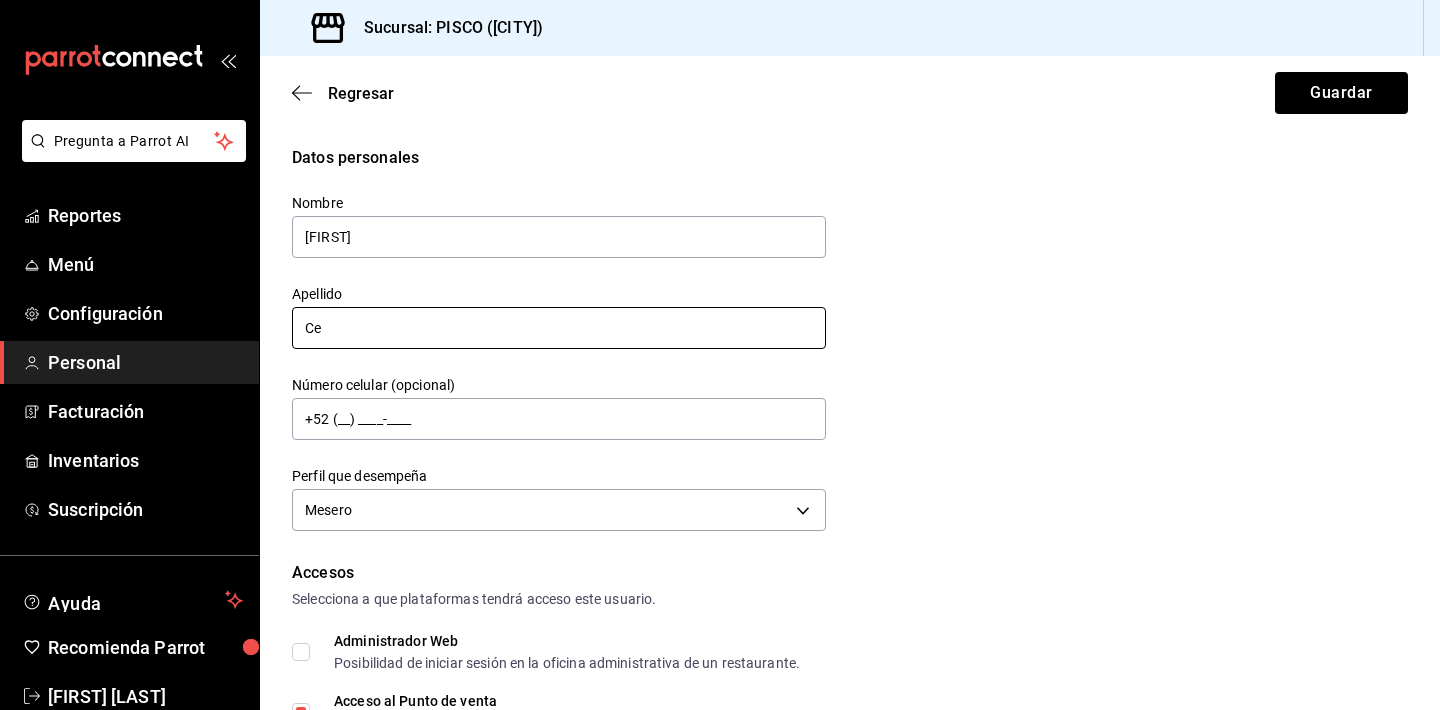 type on "C" 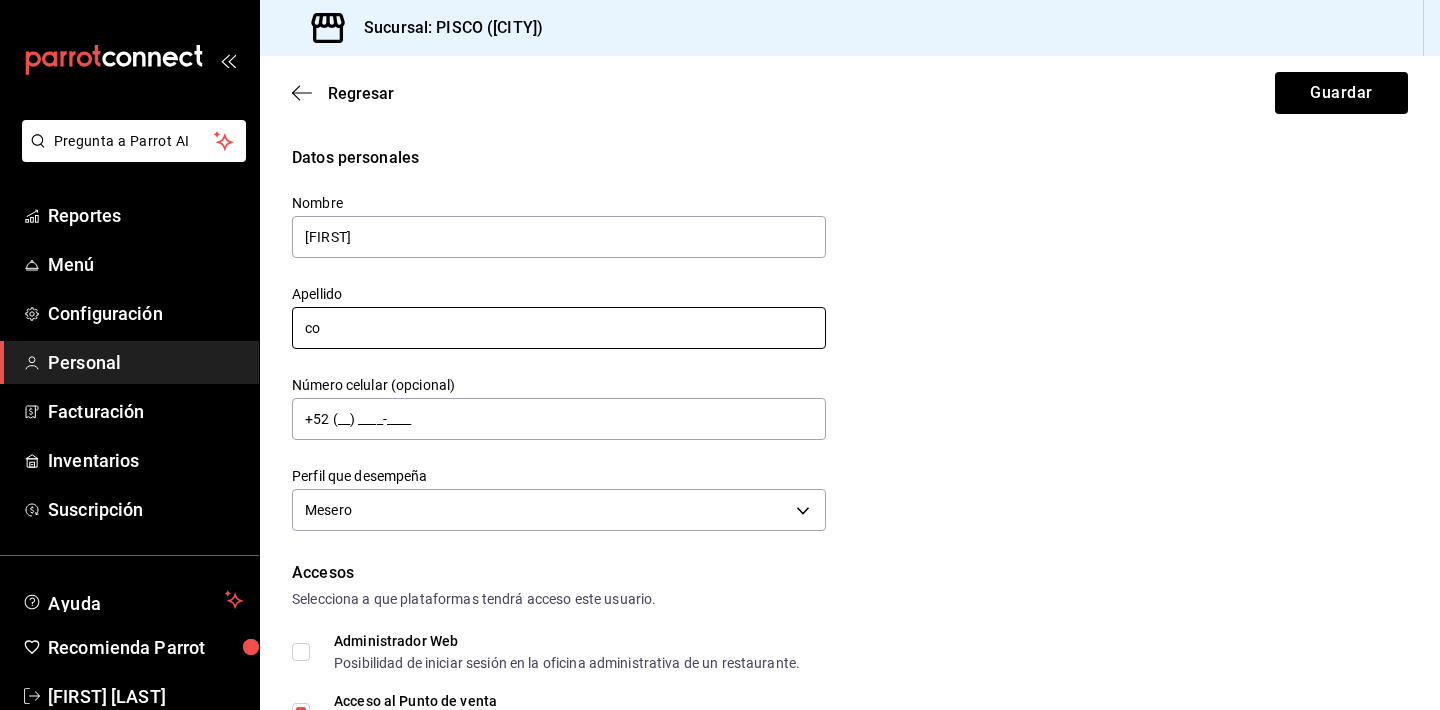 type on "c" 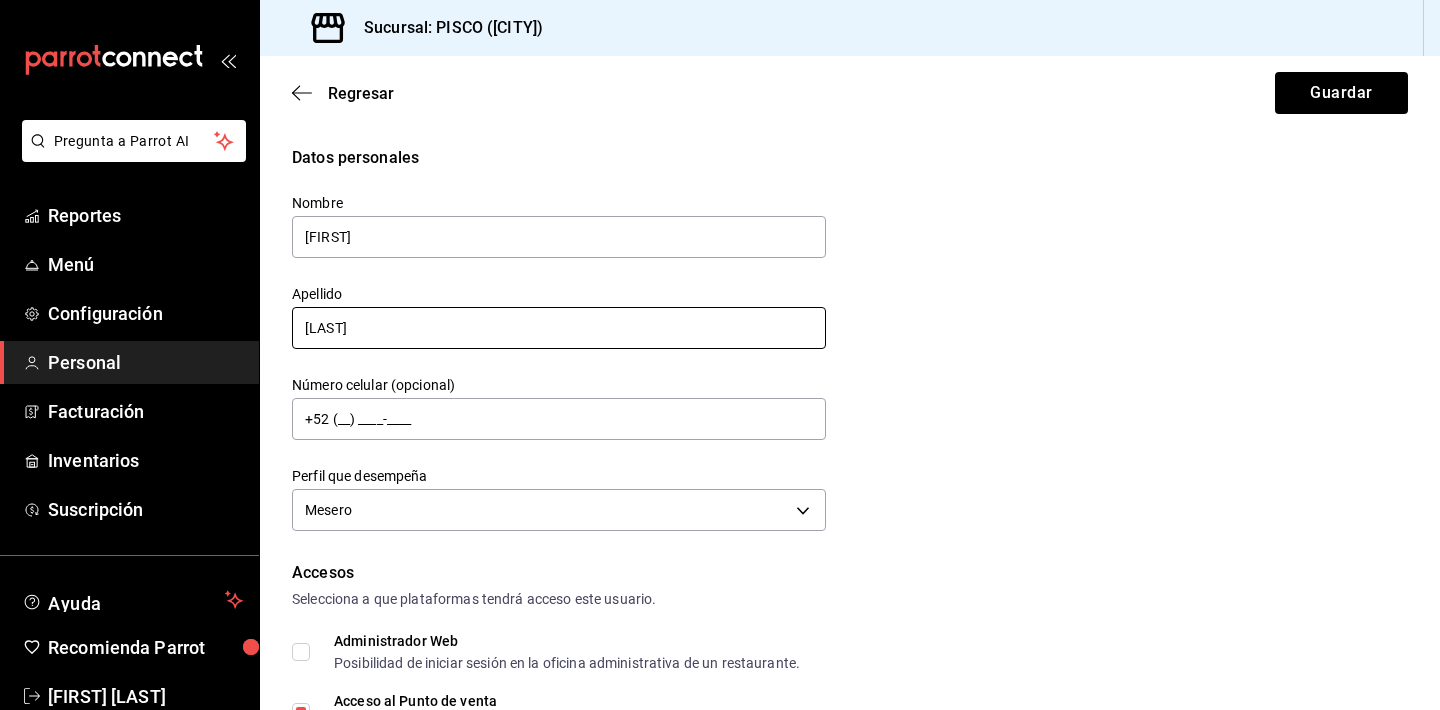 type on "[LAST]" 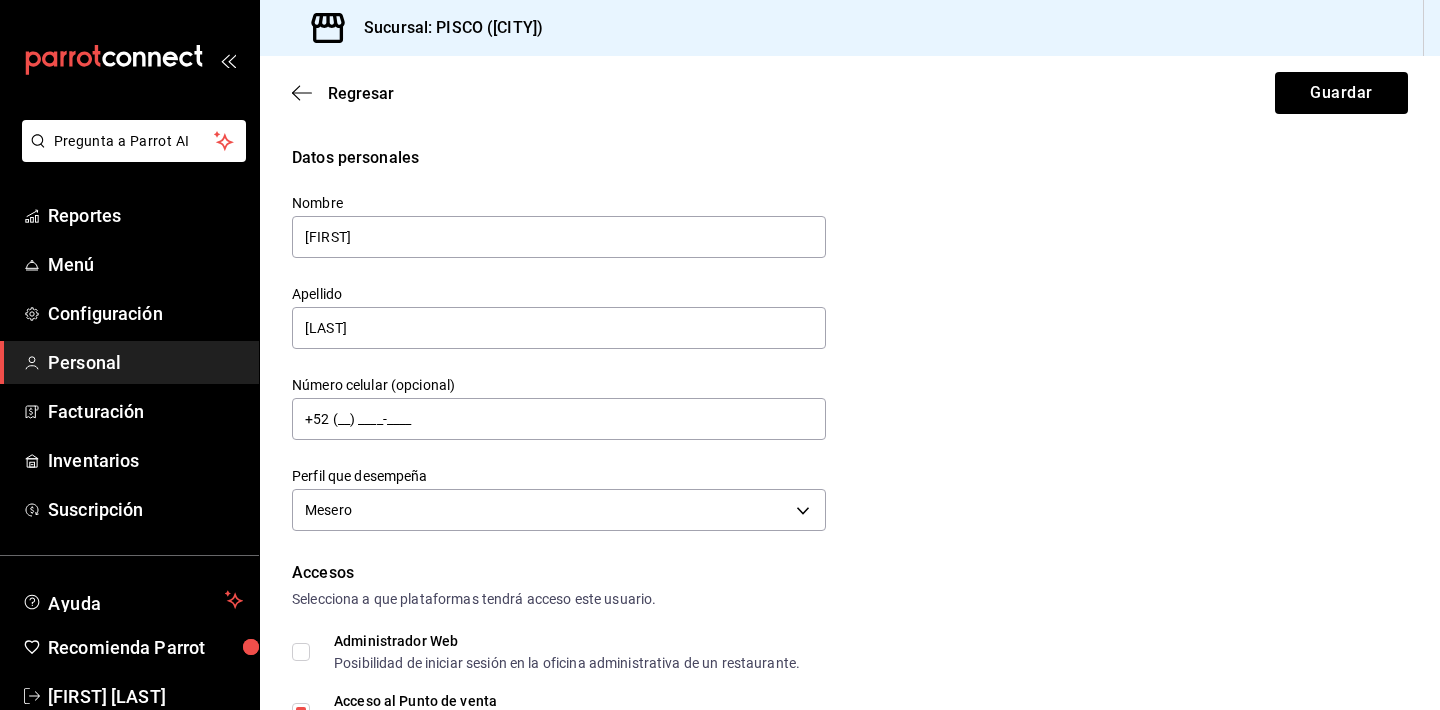 click on "Accesos" at bounding box center [850, 573] 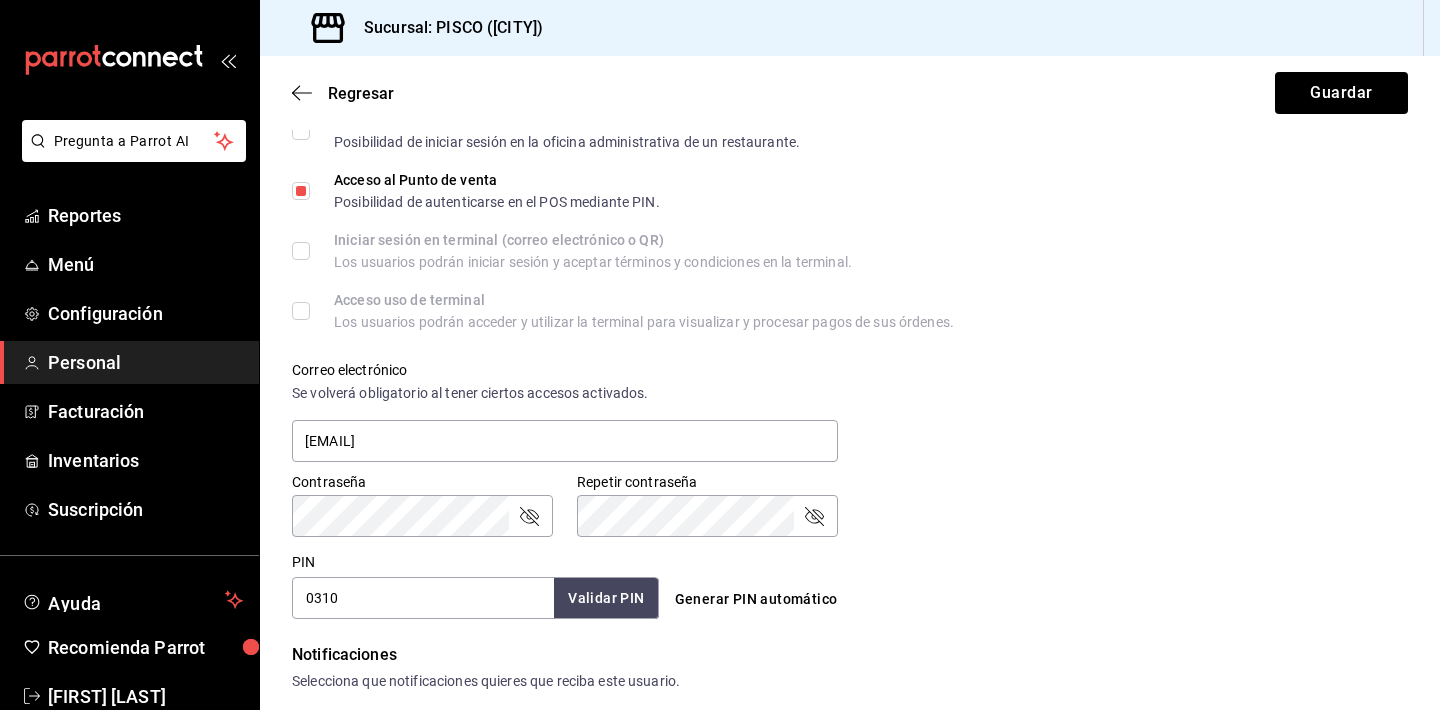 scroll, scrollTop: 560, scrollLeft: 0, axis: vertical 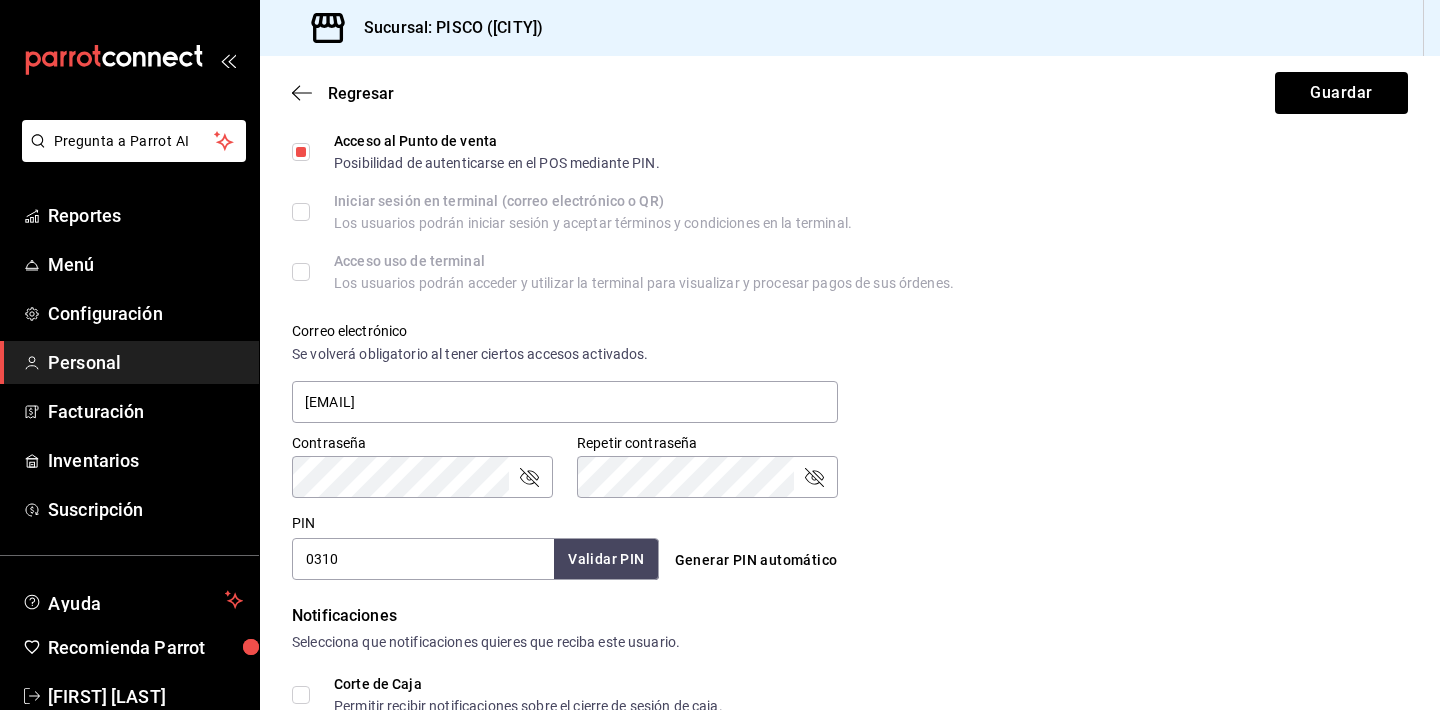 click on "0310" at bounding box center (423, 559) 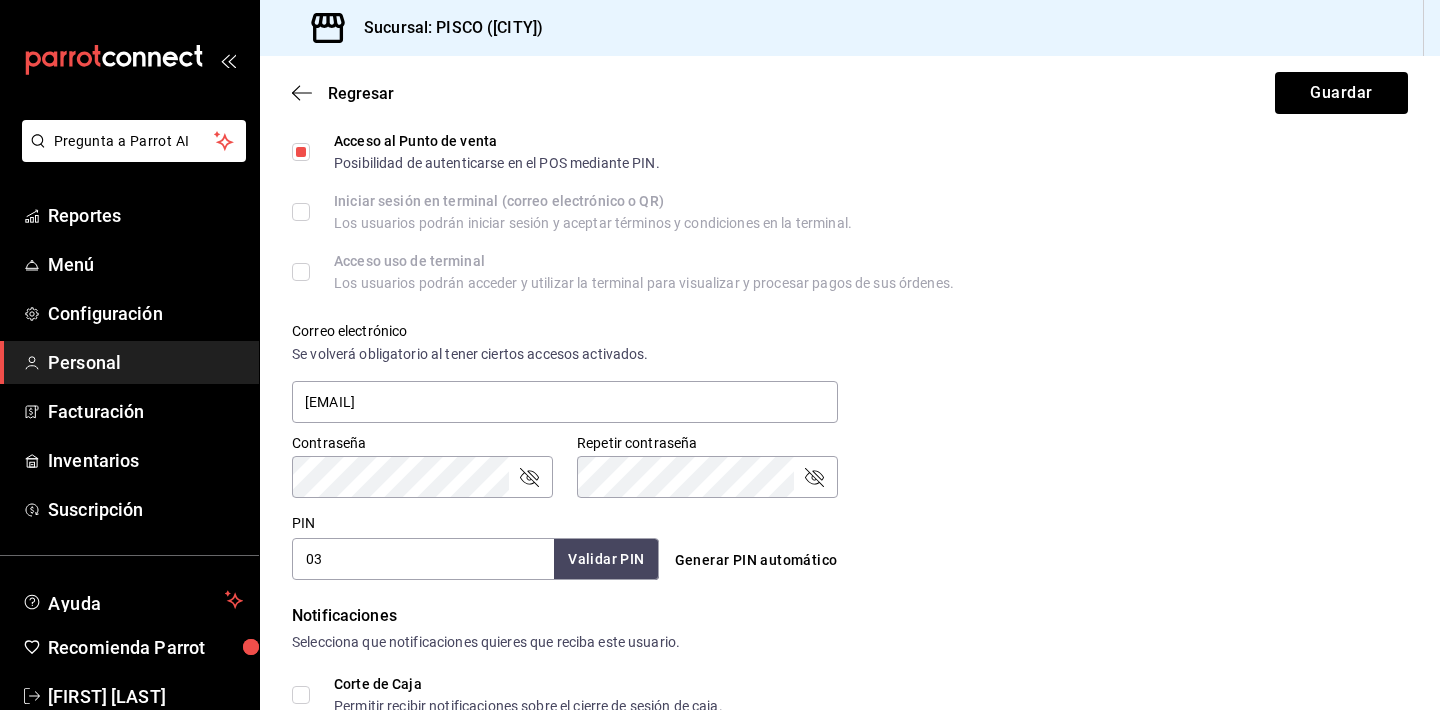 type on "0" 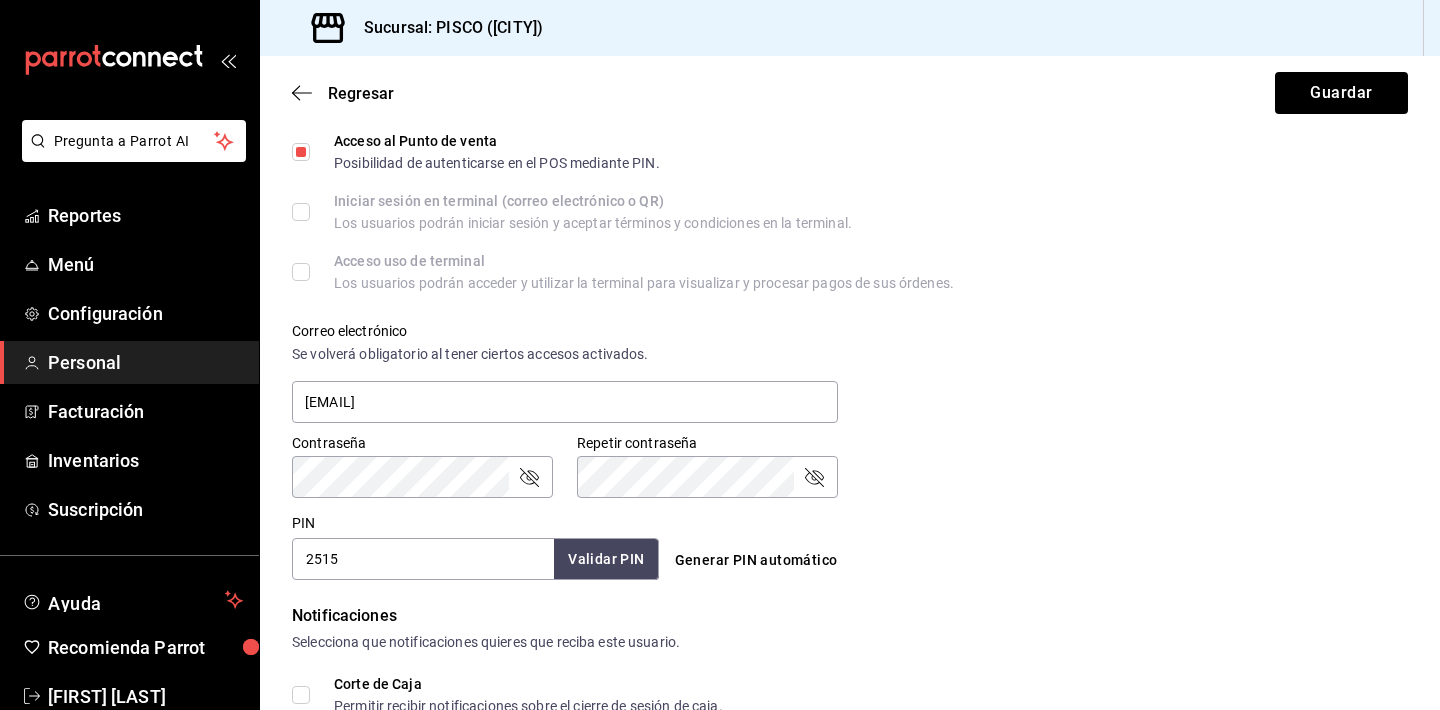 type on "2515" 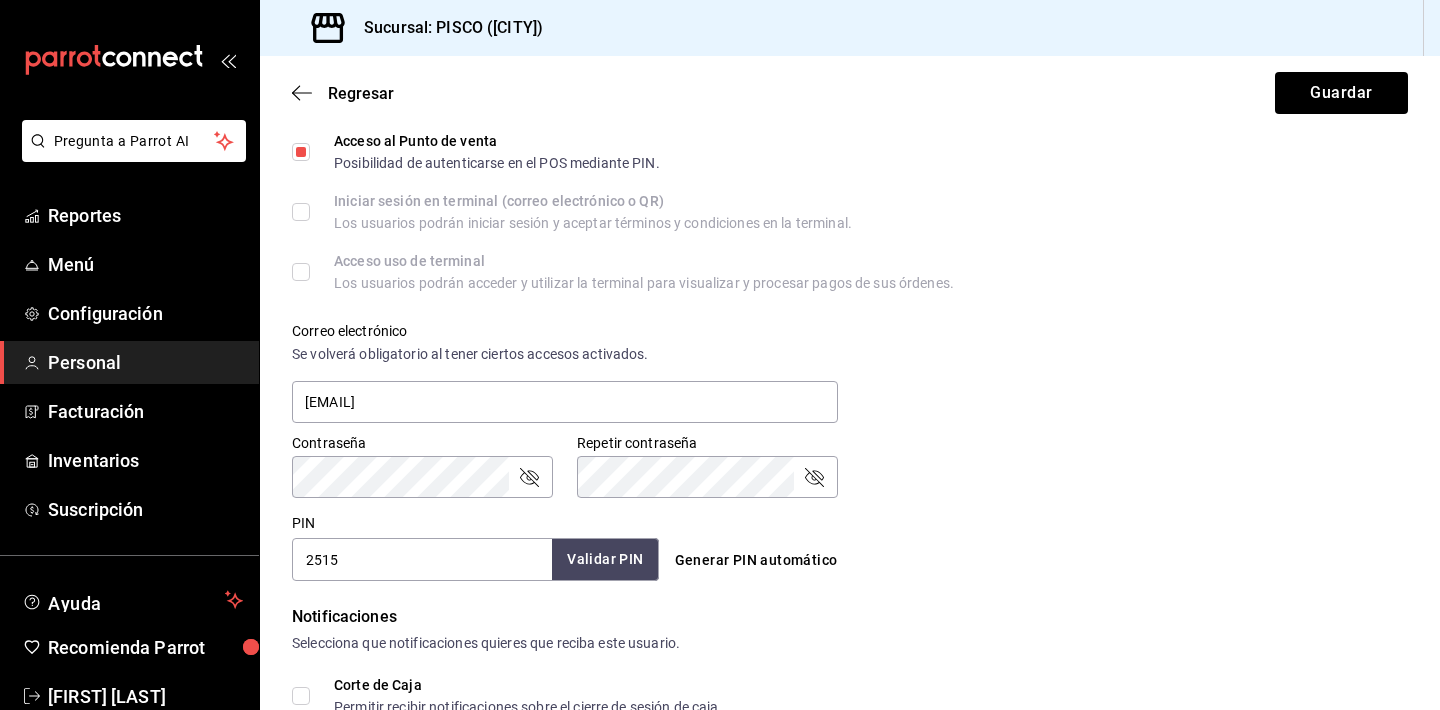 click on "Validar PIN" at bounding box center (605, 559) 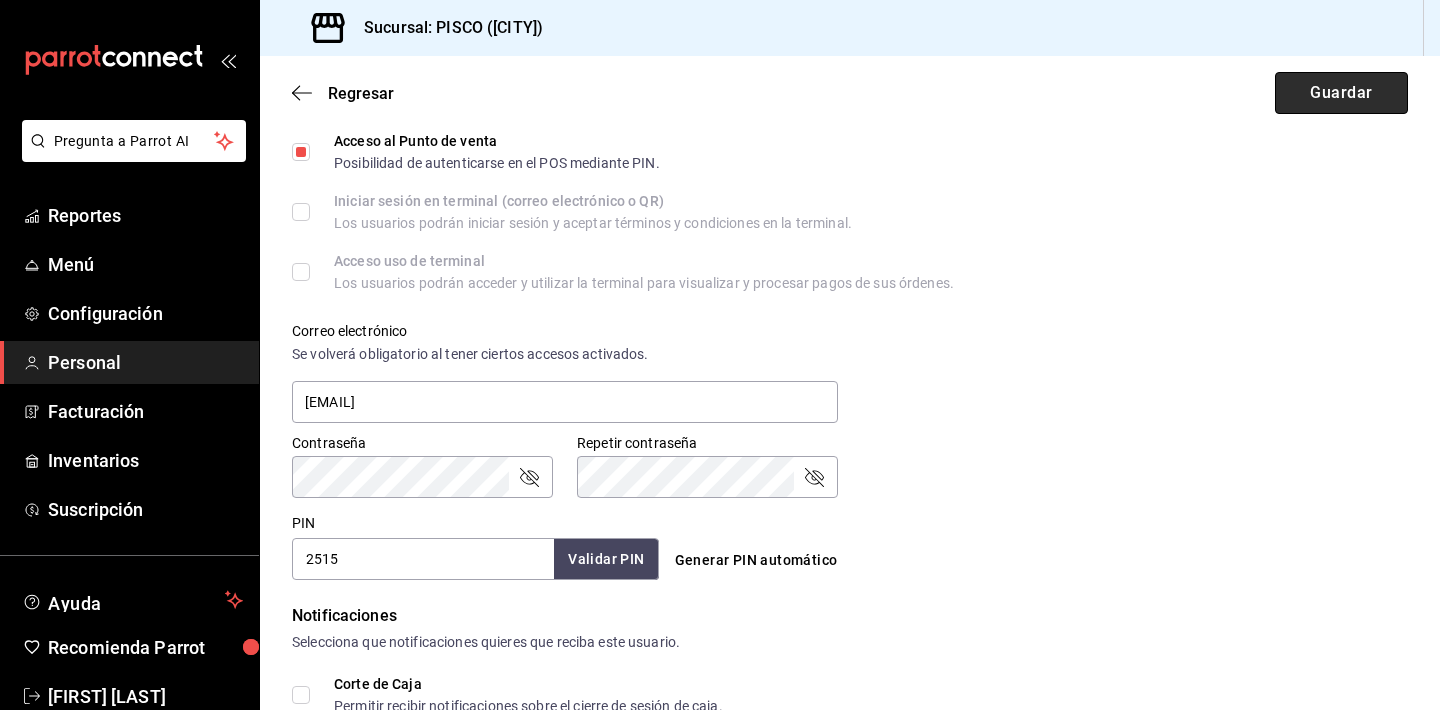 click on "Guardar" at bounding box center (1341, 93) 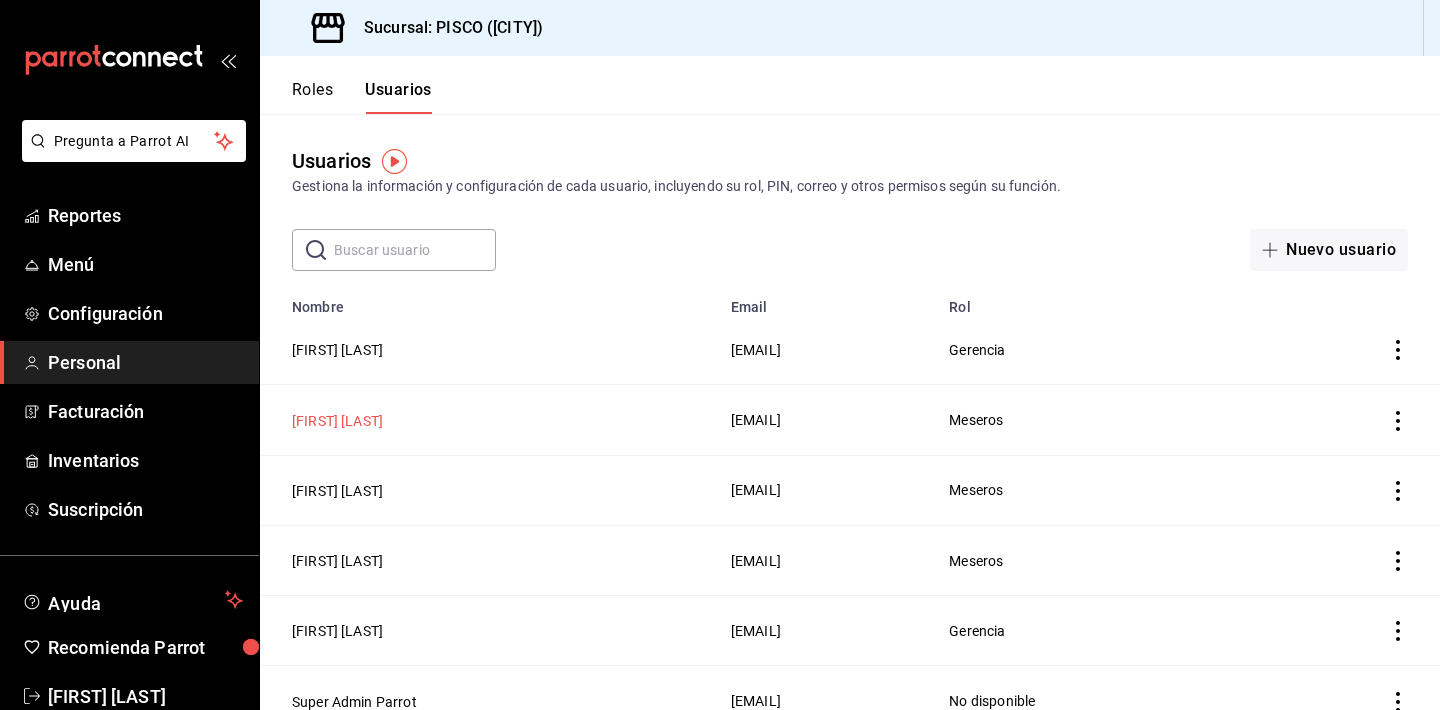 click on "[FIRST] [LAST]" at bounding box center [337, 421] 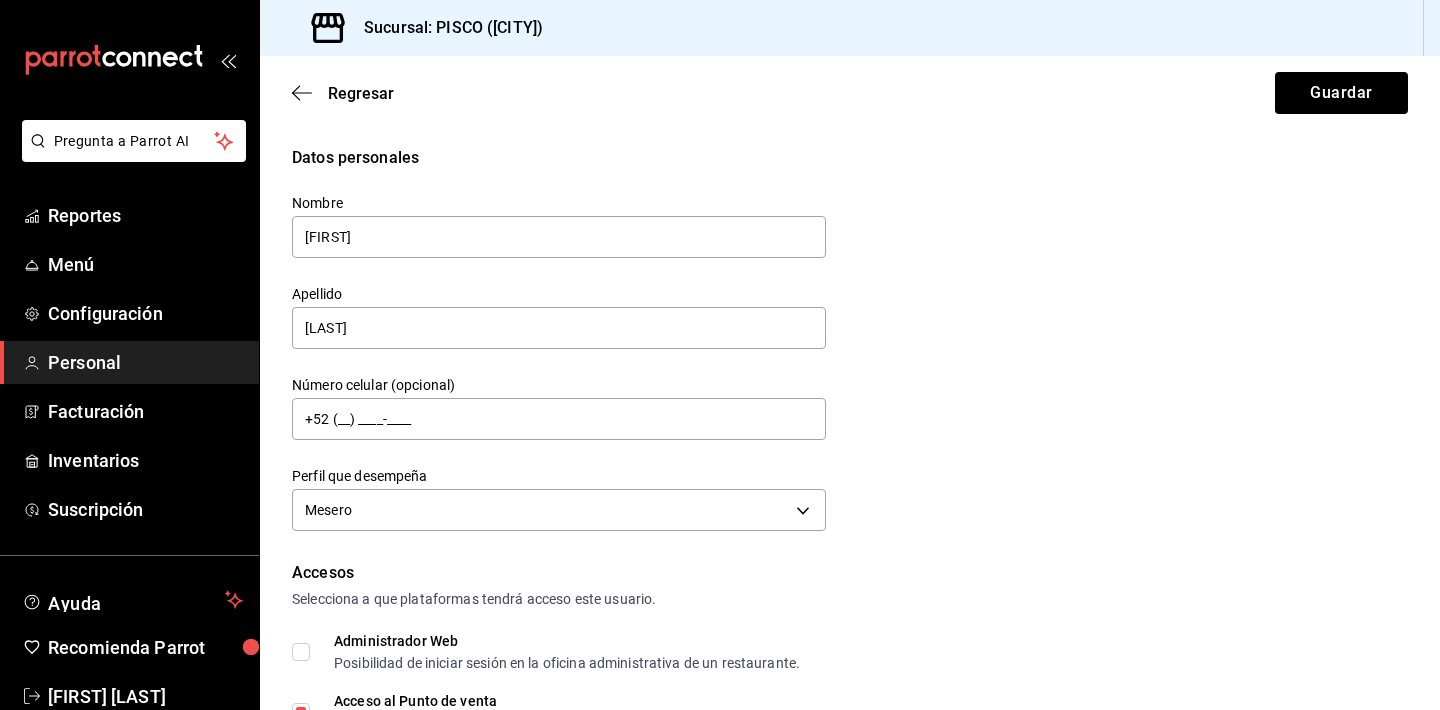 type on "G" 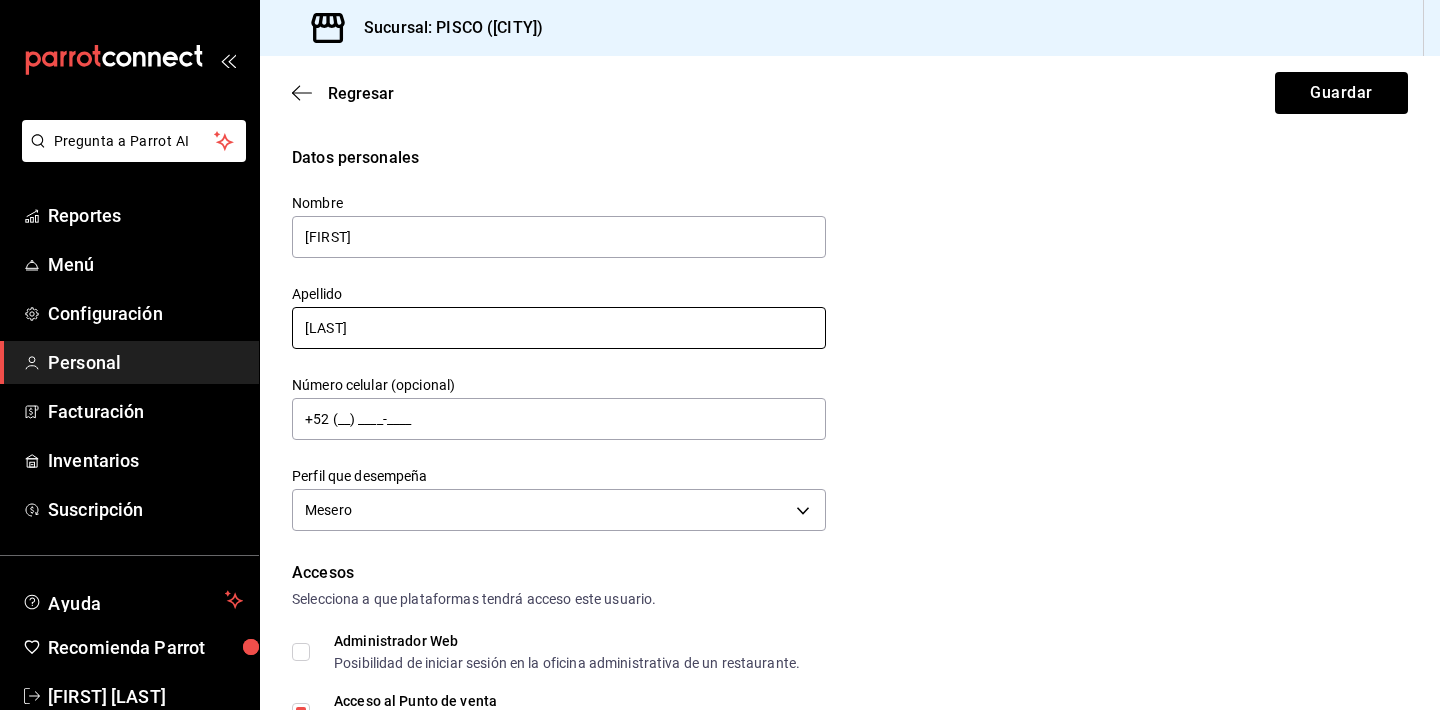 type on "[FIRST]" 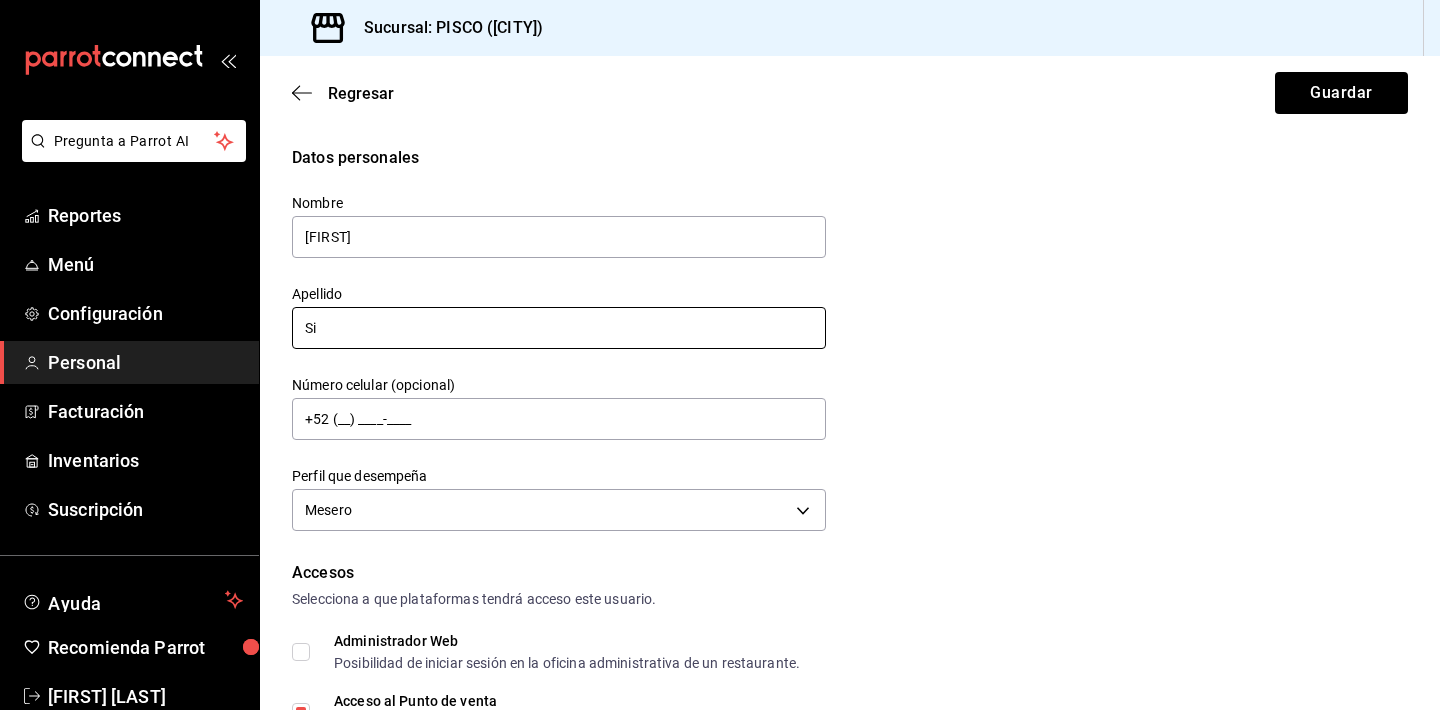 type on "S" 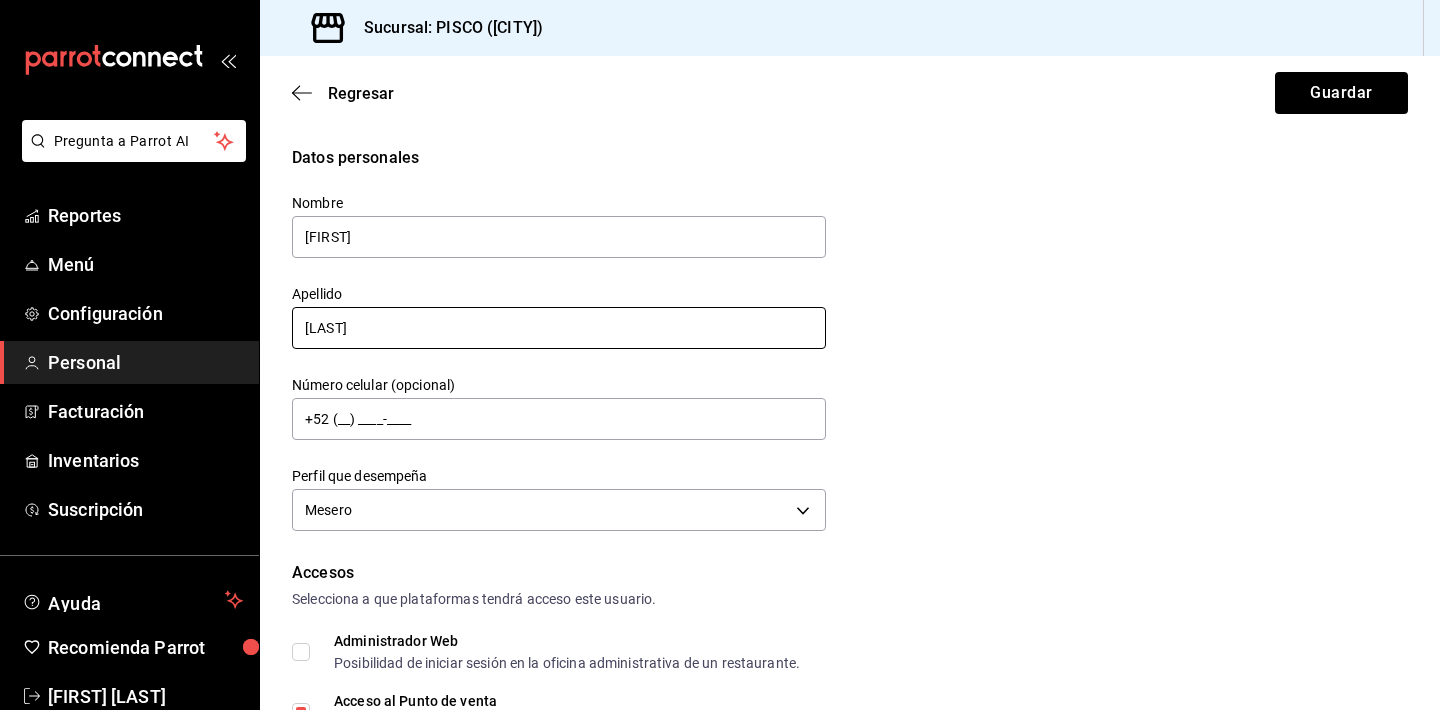 type on "[LAST]" 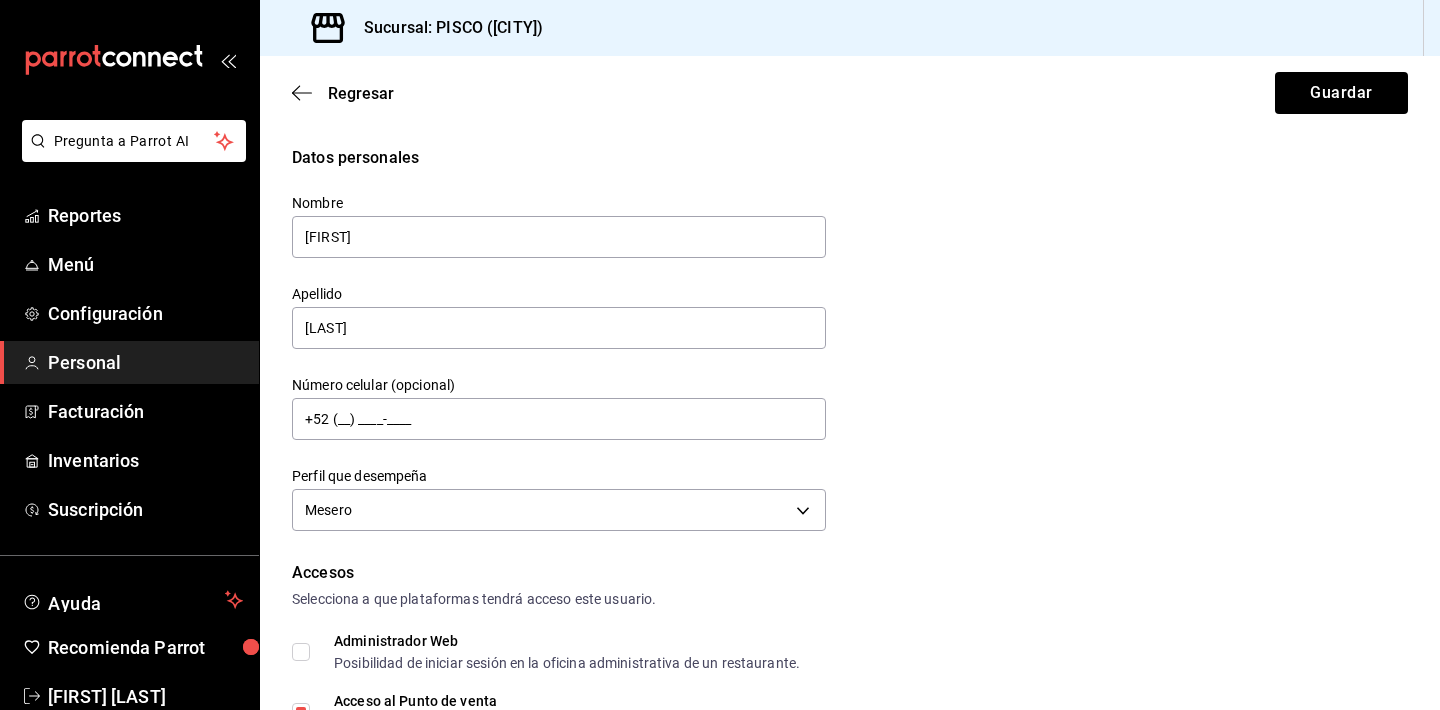 click on "Accesos" at bounding box center (850, 573) 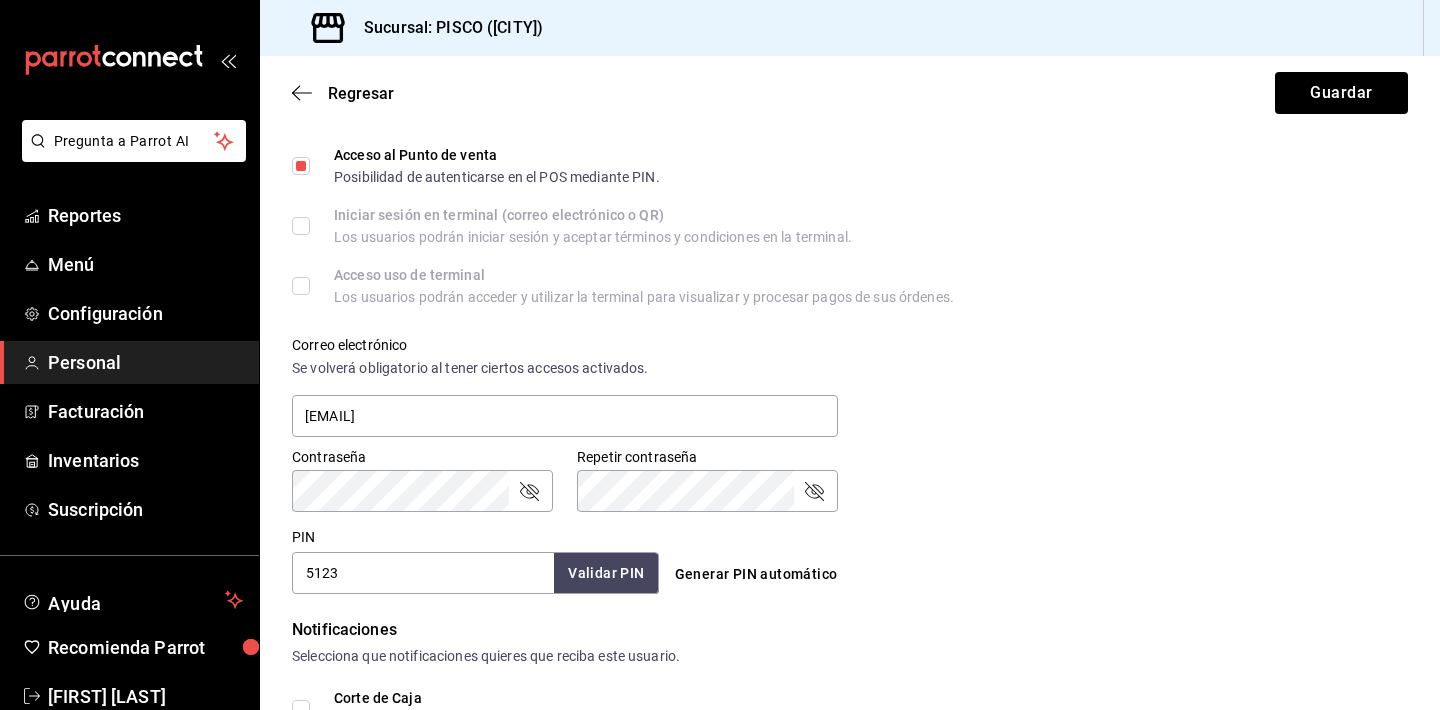 scroll, scrollTop: 600, scrollLeft: 0, axis: vertical 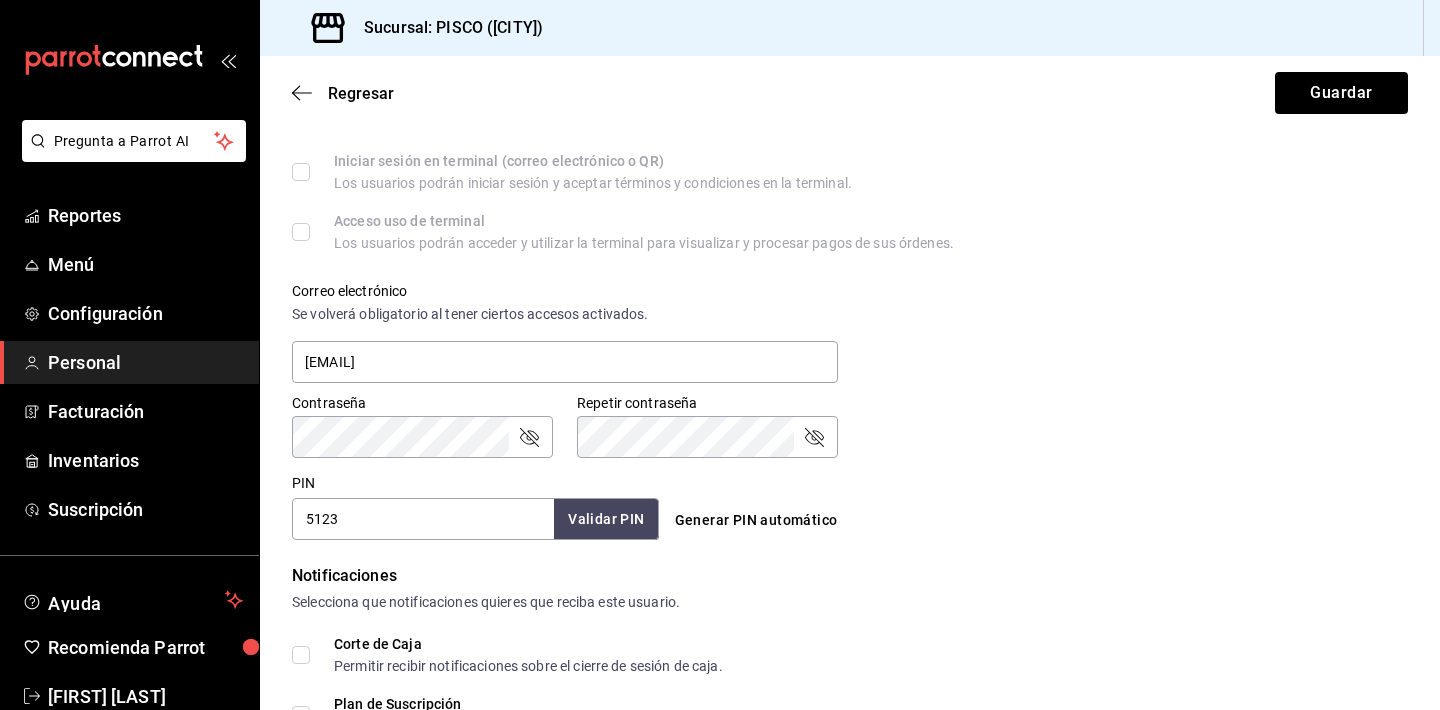 click on "5123" at bounding box center [423, 519] 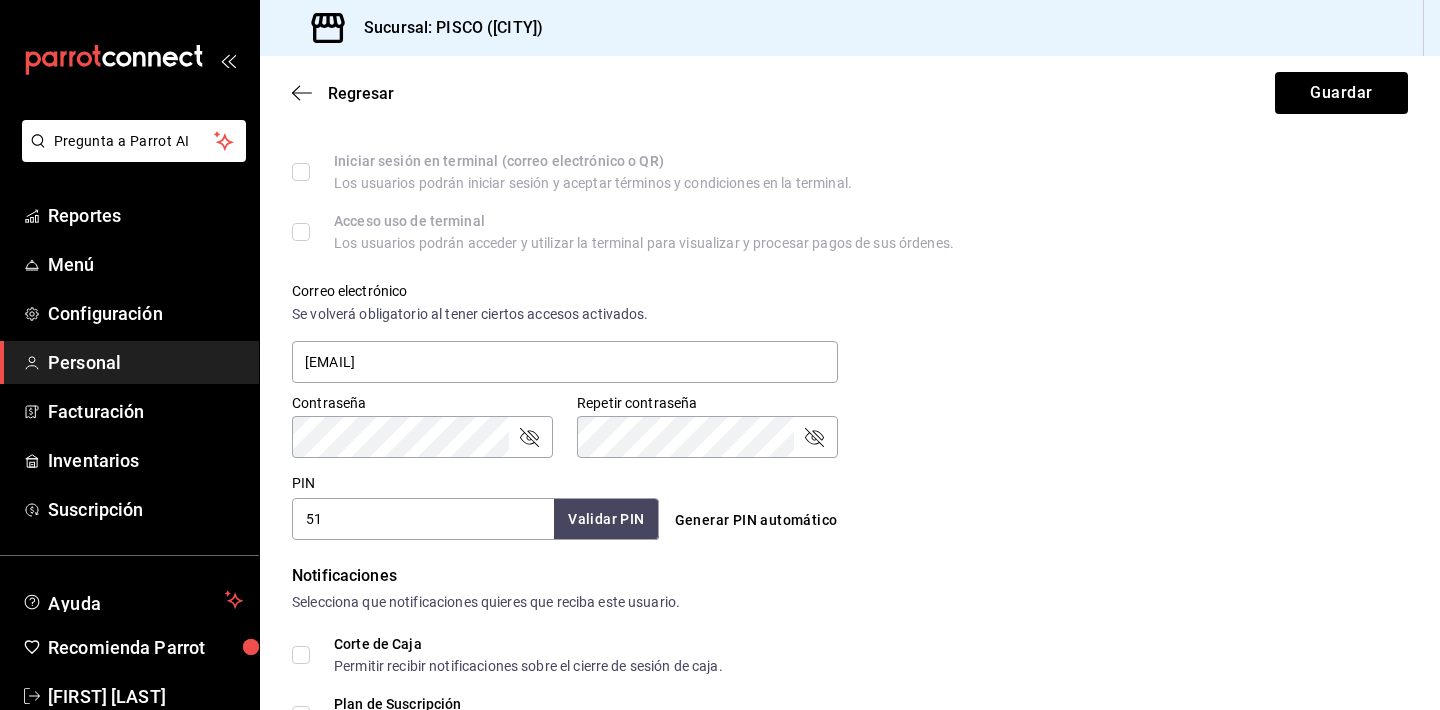 type on "5" 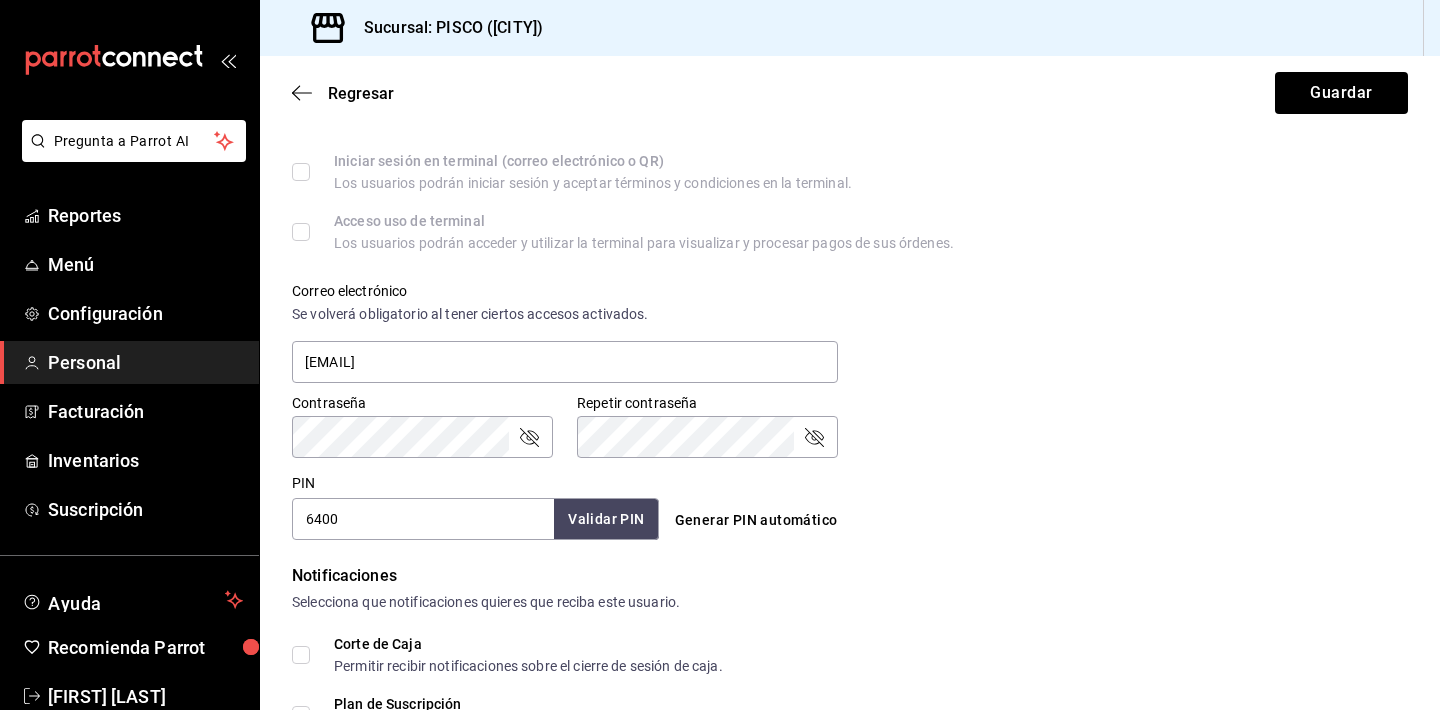type on "6400" 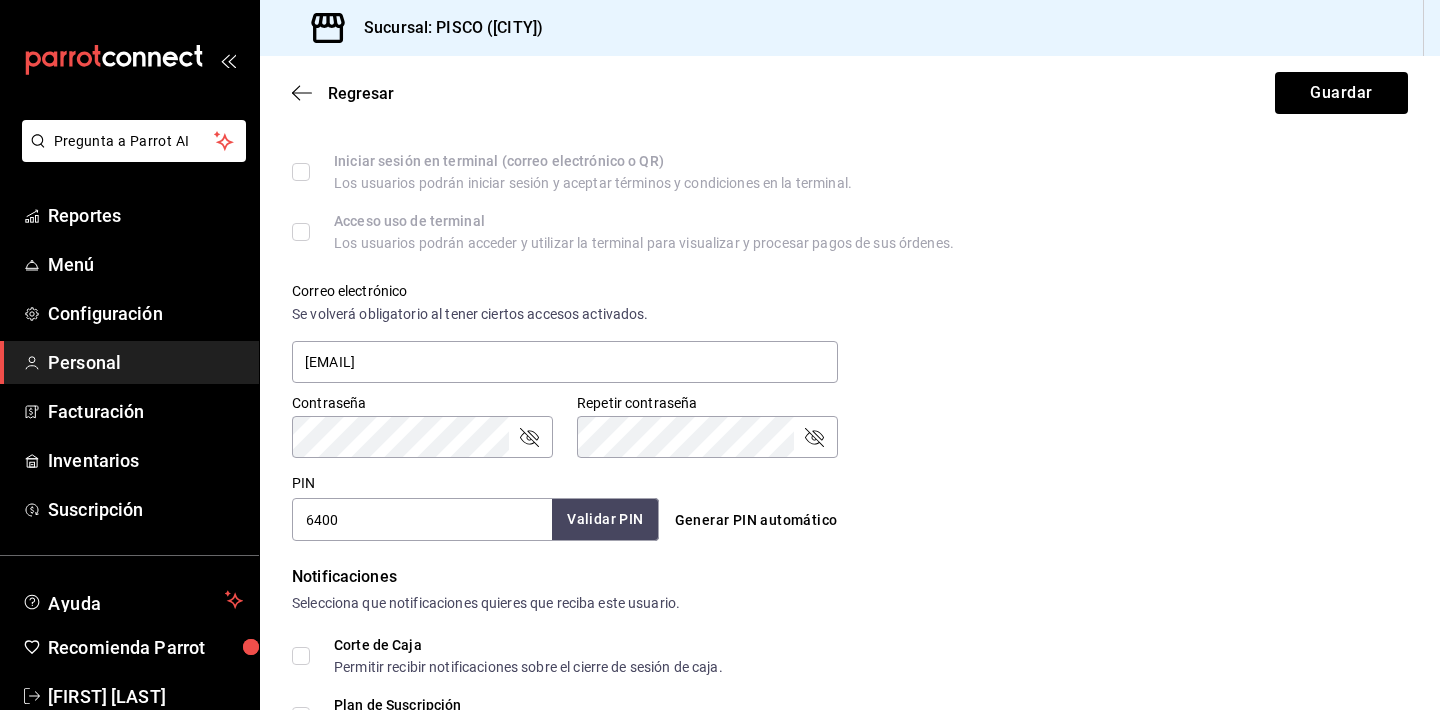 click on "Validar PIN" at bounding box center [605, 519] 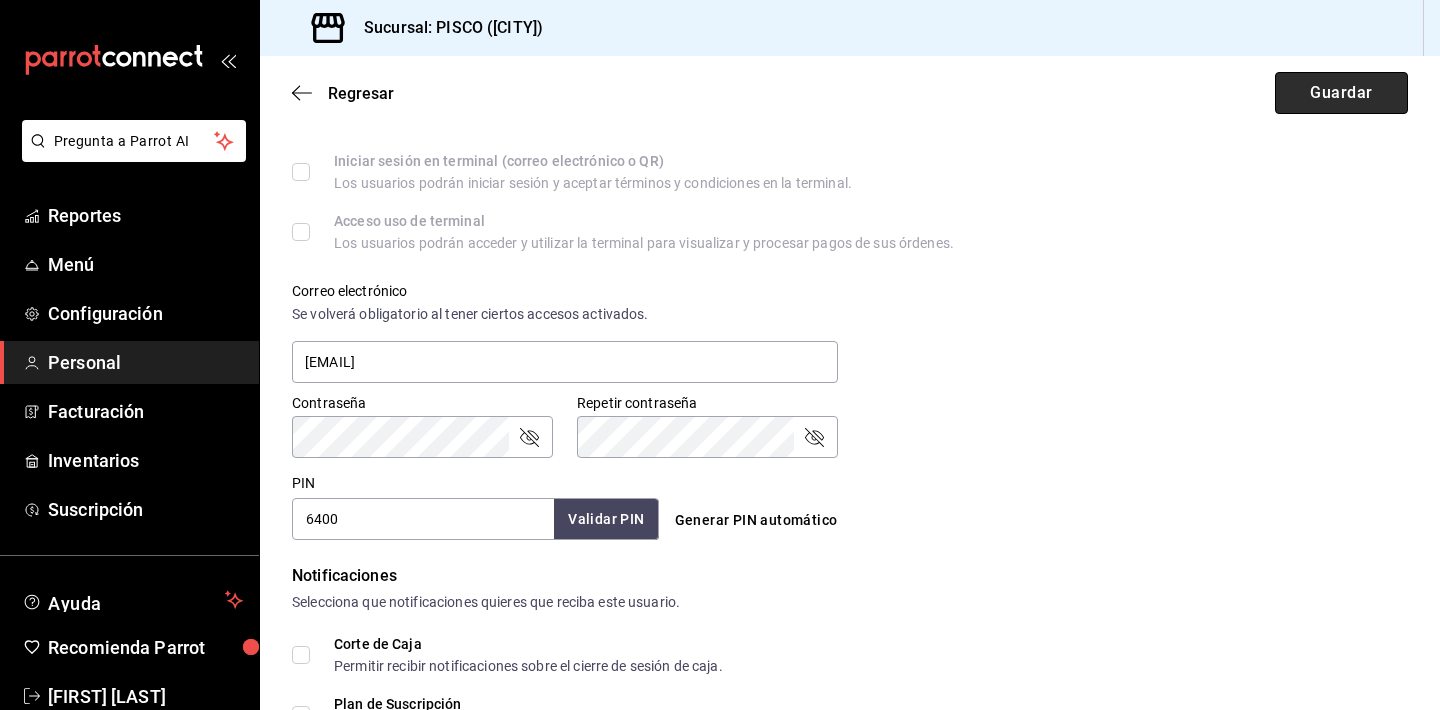 click on "Guardar" at bounding box center [1341, 93] 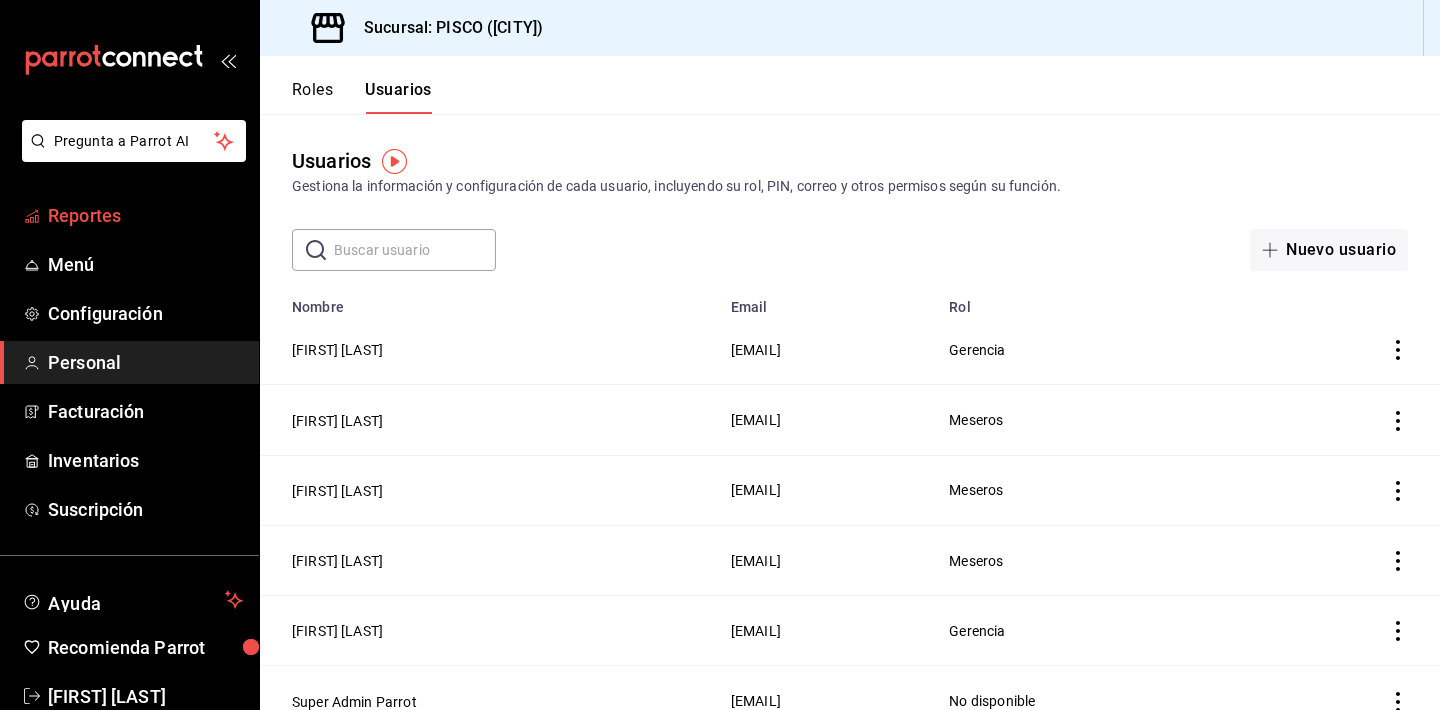click on "Reportes" at bounding box center [145, 215] 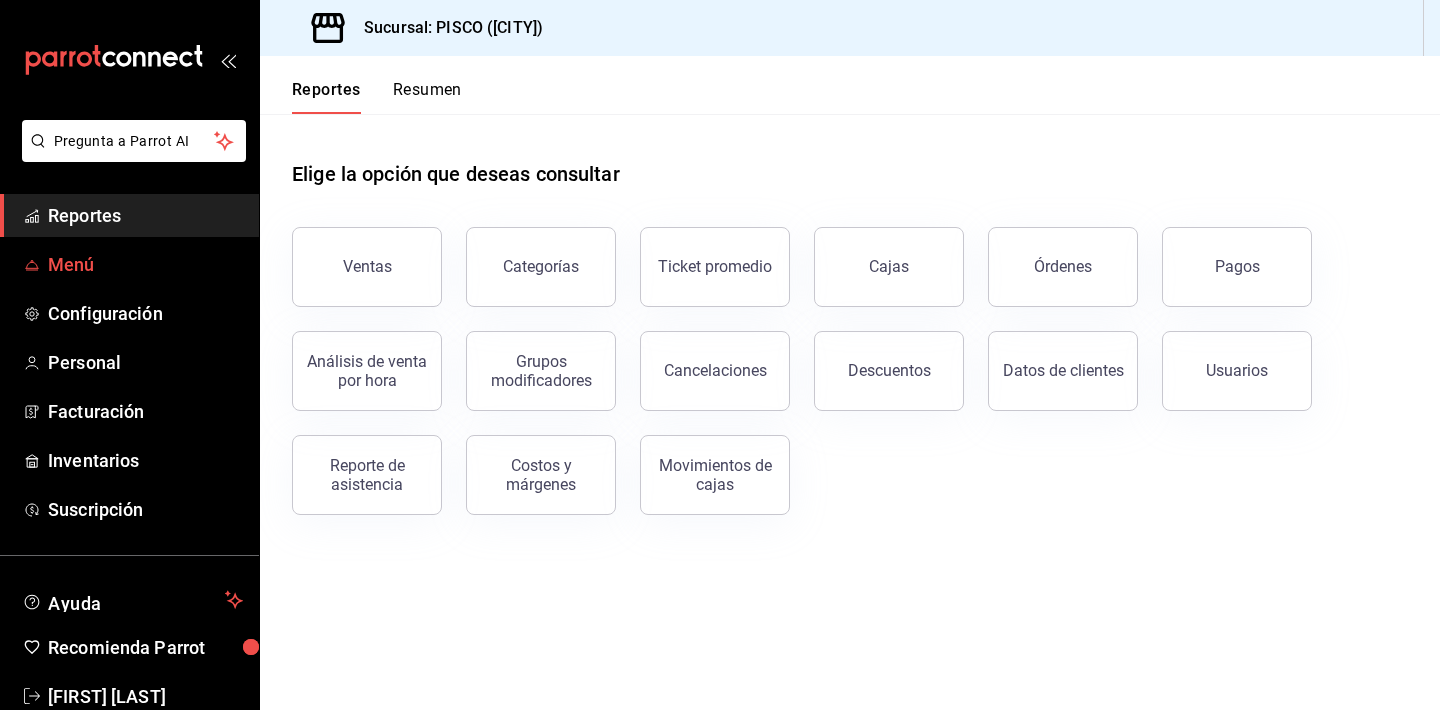 click on "Menú" at bounding box center (145, 264) 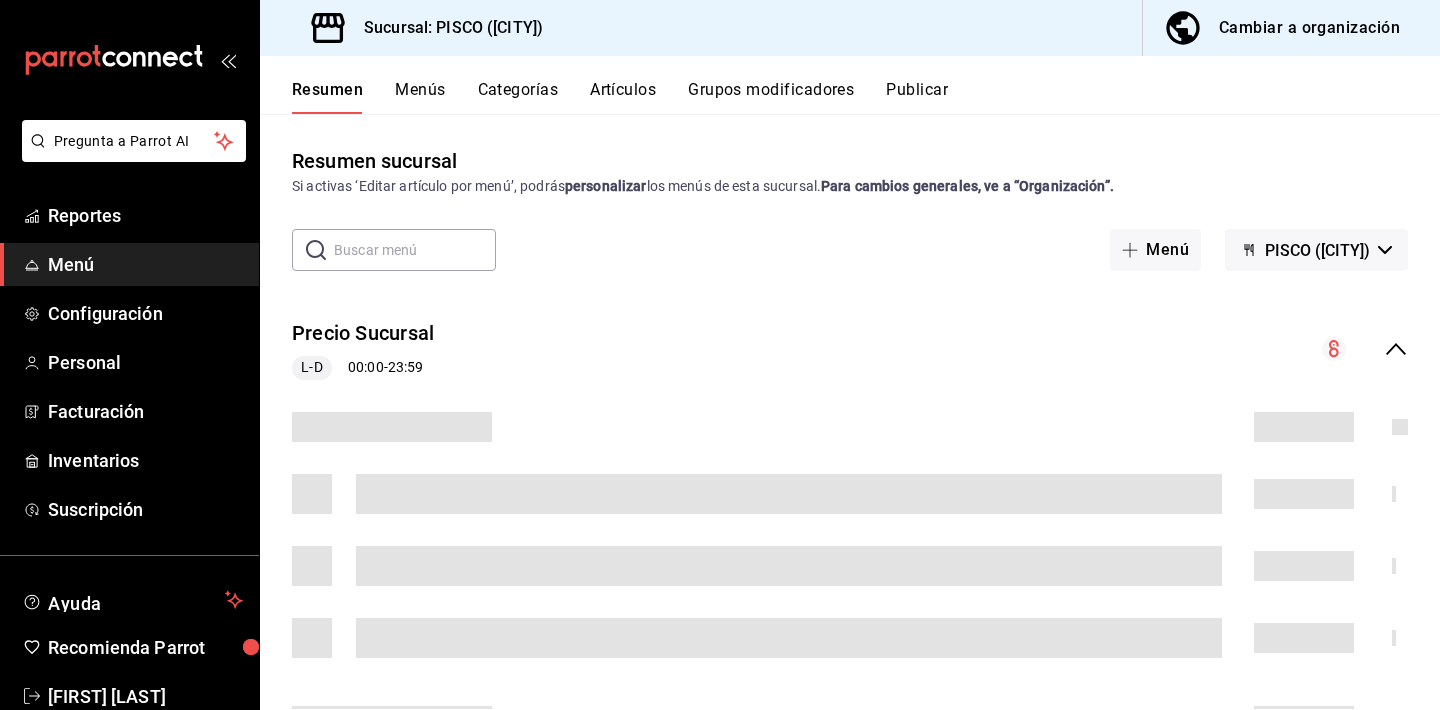 click on "Publicar" at bounding box center [917, 97] 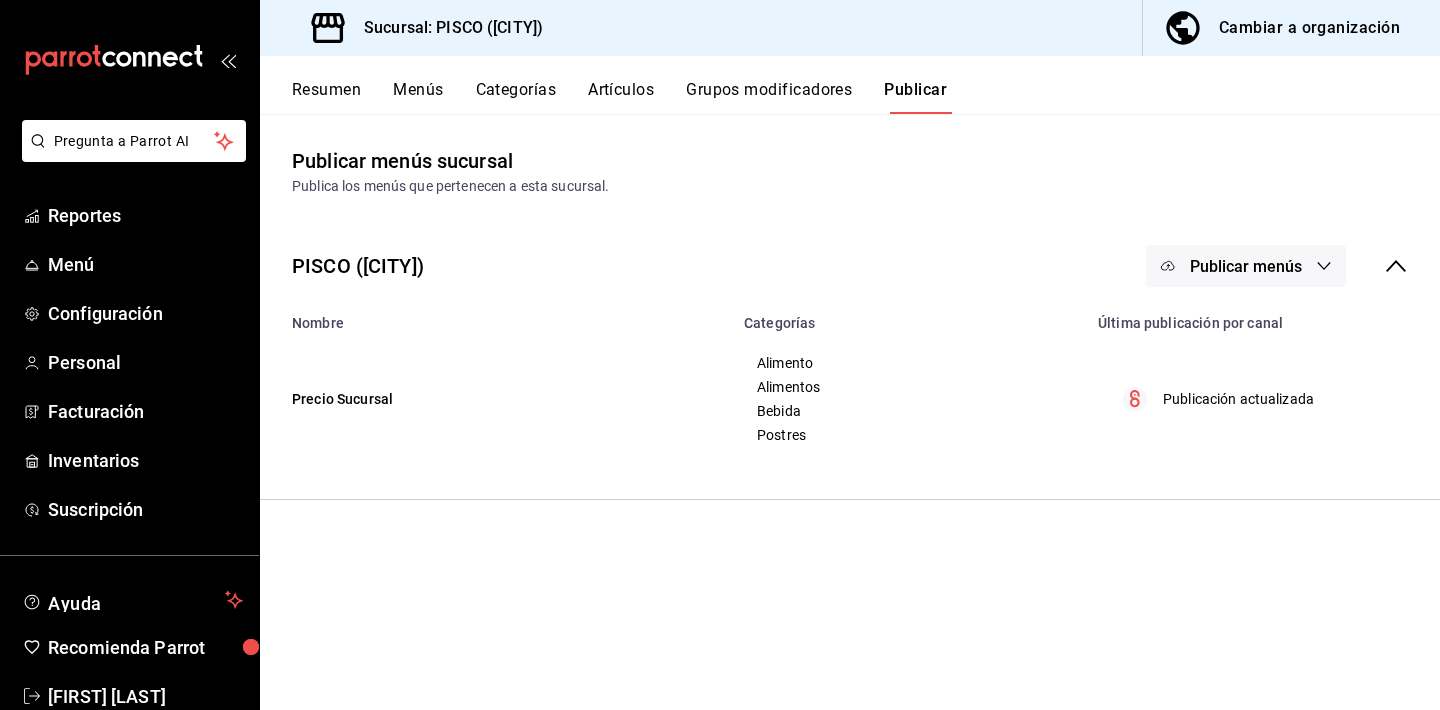 click on "Publicar menús" at bounding box center (1246, 266) 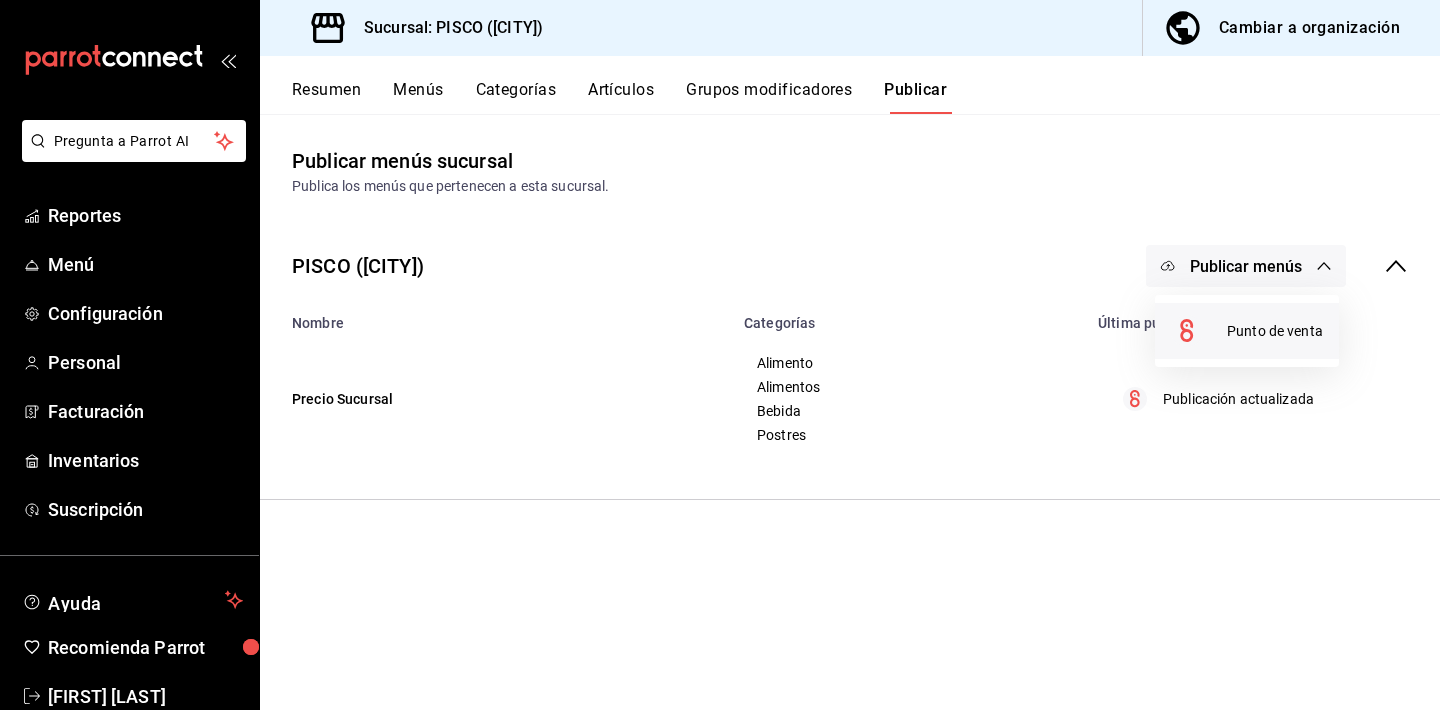 click on "Punto de venta" at bounding box center (1275, 331) 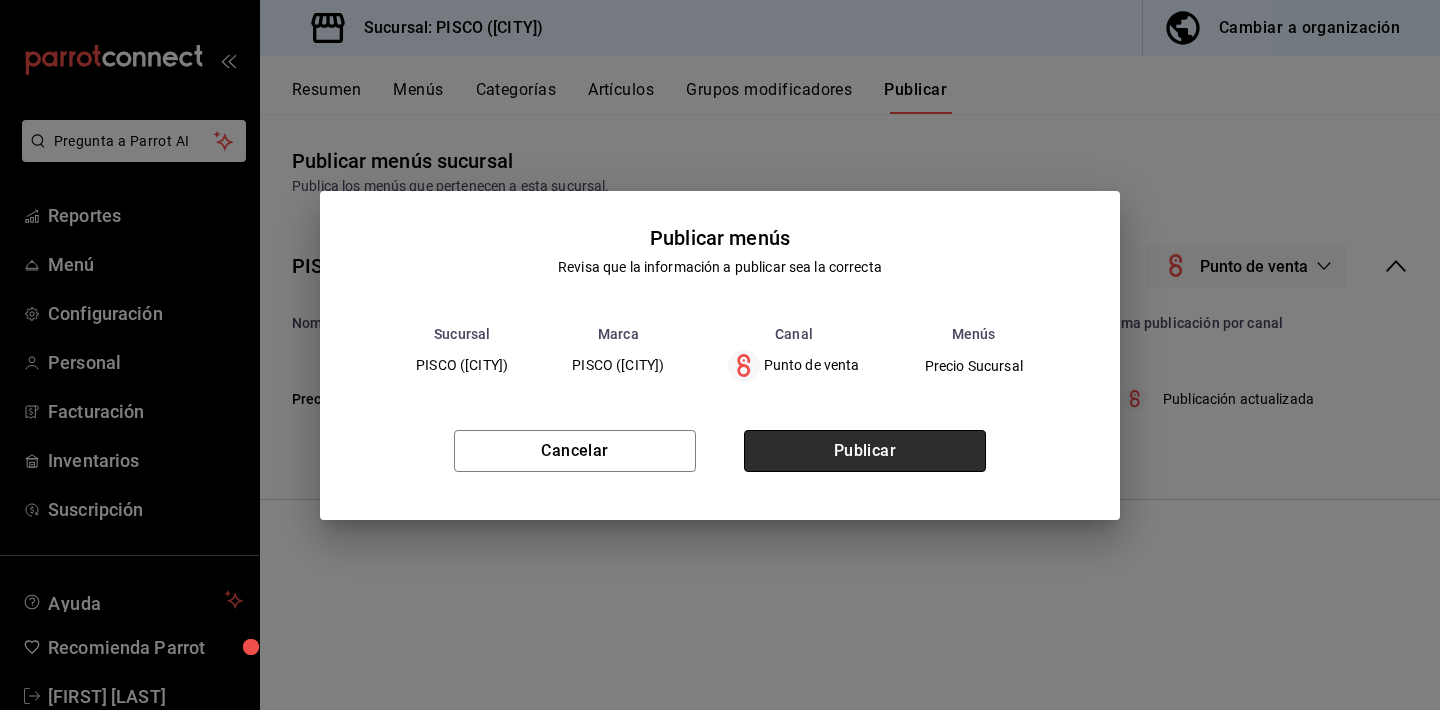 click on "Publicar" at bounding box center [865, 451] 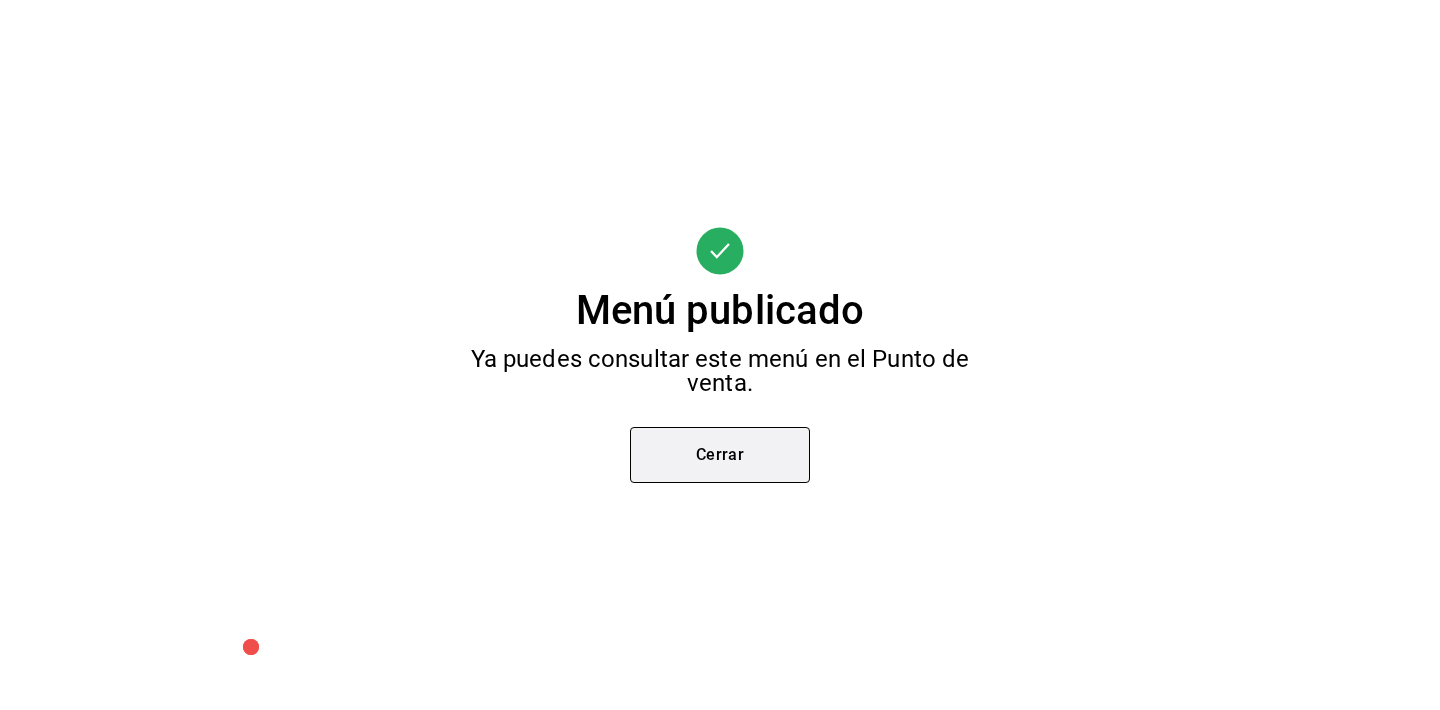 click on "Cerrar" at bounding box center (720, 455) 